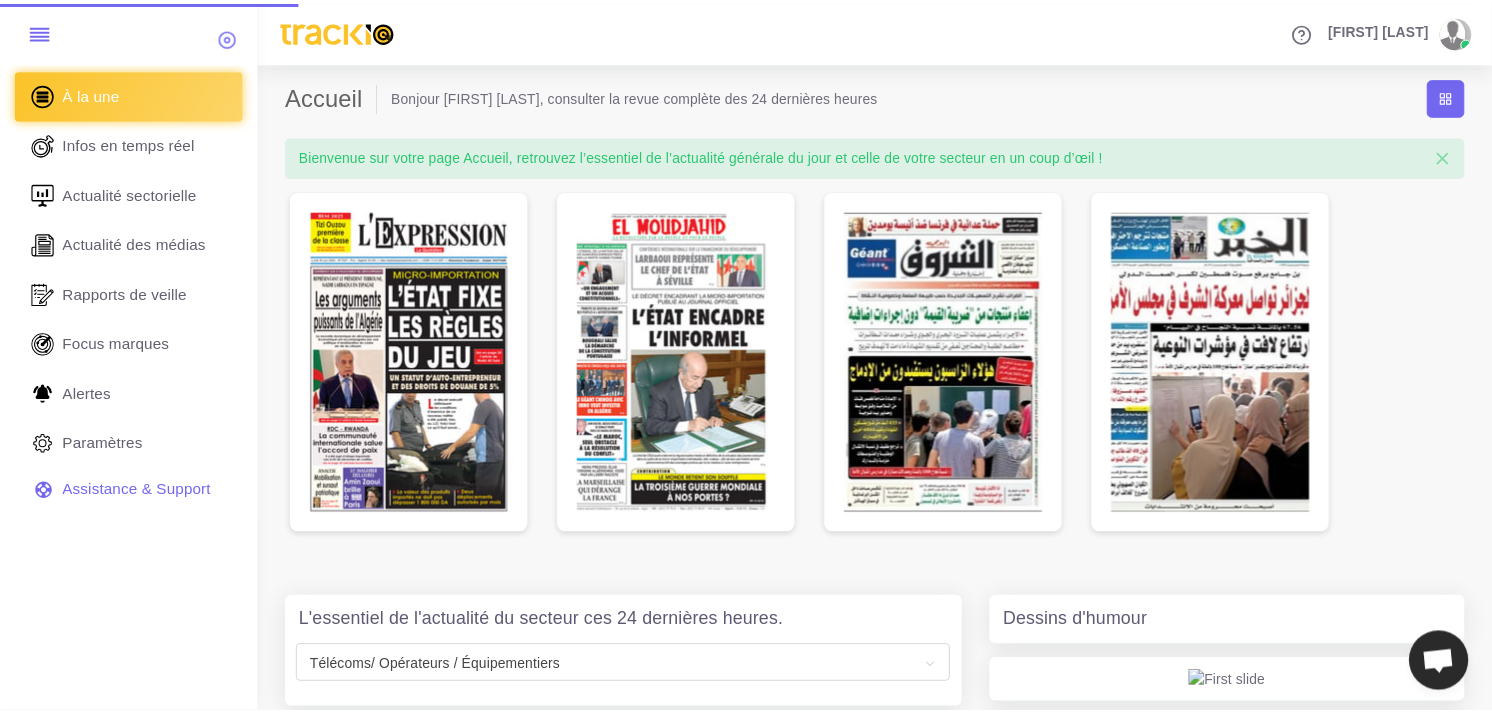 scroll, scrollTop: 0, scrollLeft: 0, axis: both 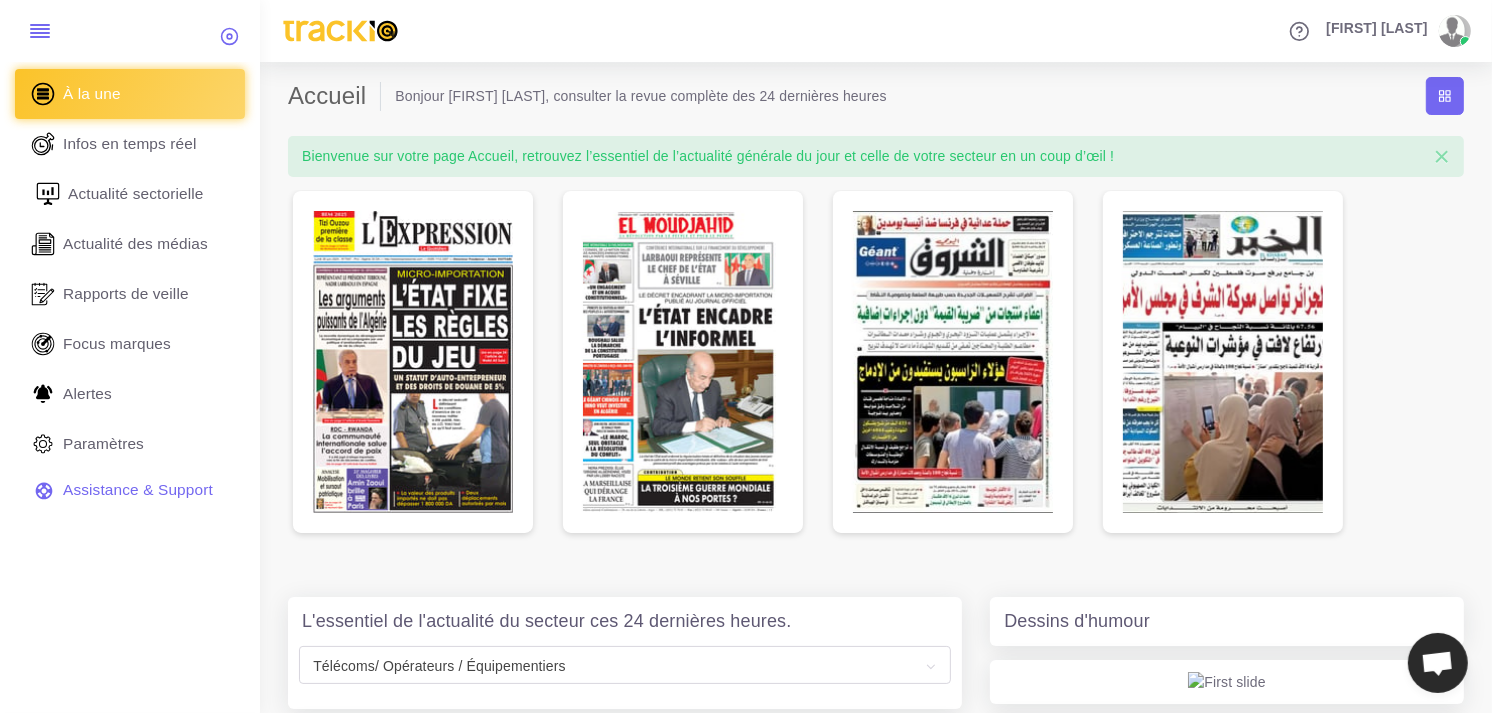 click on "Actualité sectorielle" at bounding box center (136, 194) 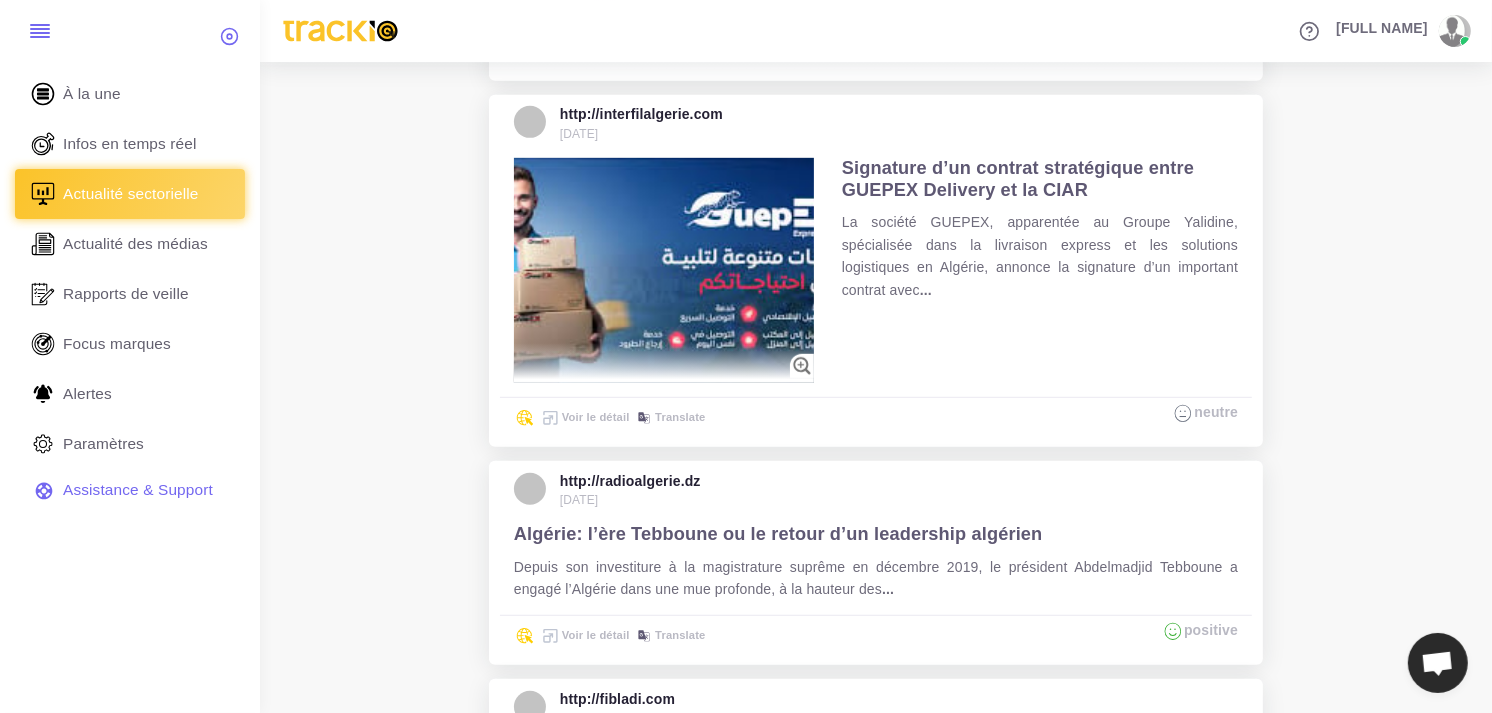 scroll, scrollTop: 1111, scrollLeft: 0, axis: vertical 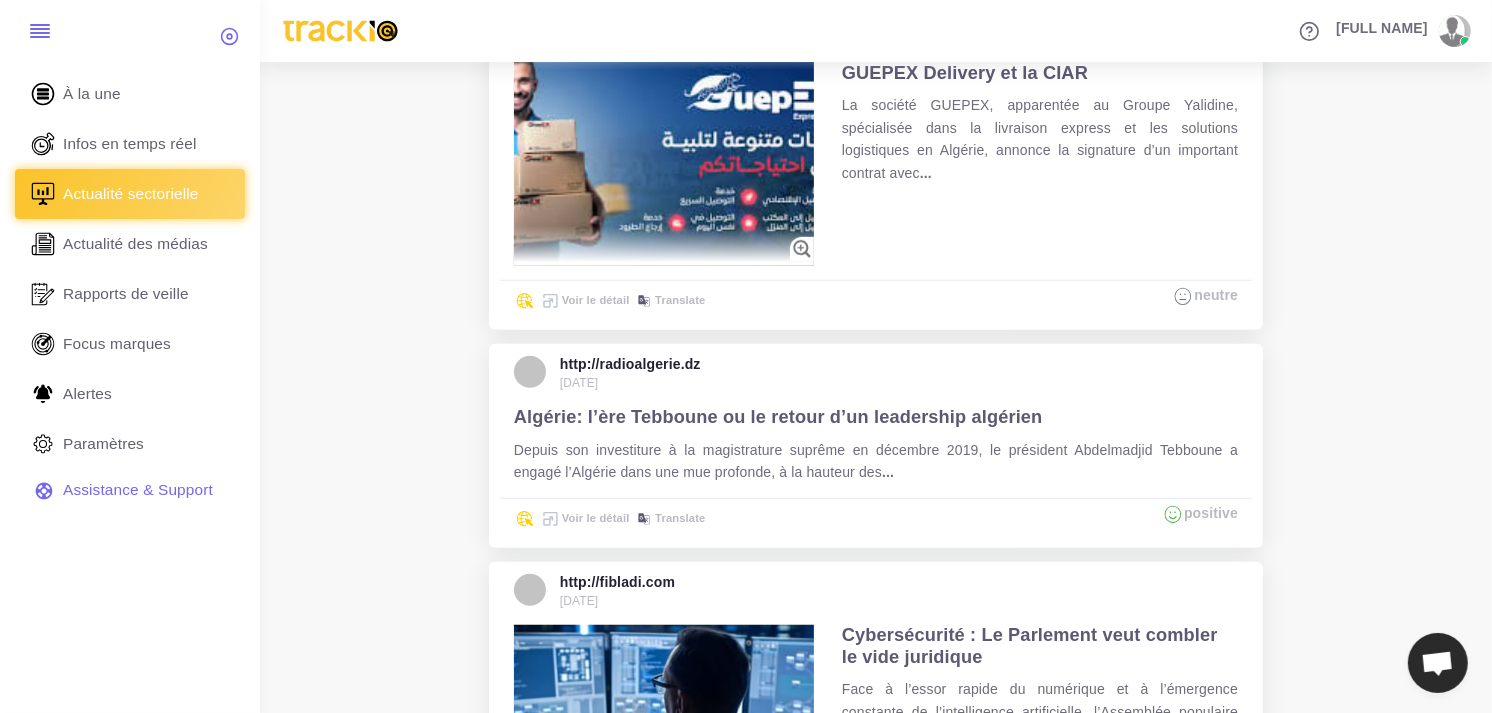 drag, startPoint x: 922, startPoint y: 466, endPoint x: 518, endPoint y: 415, distance: 407.20633 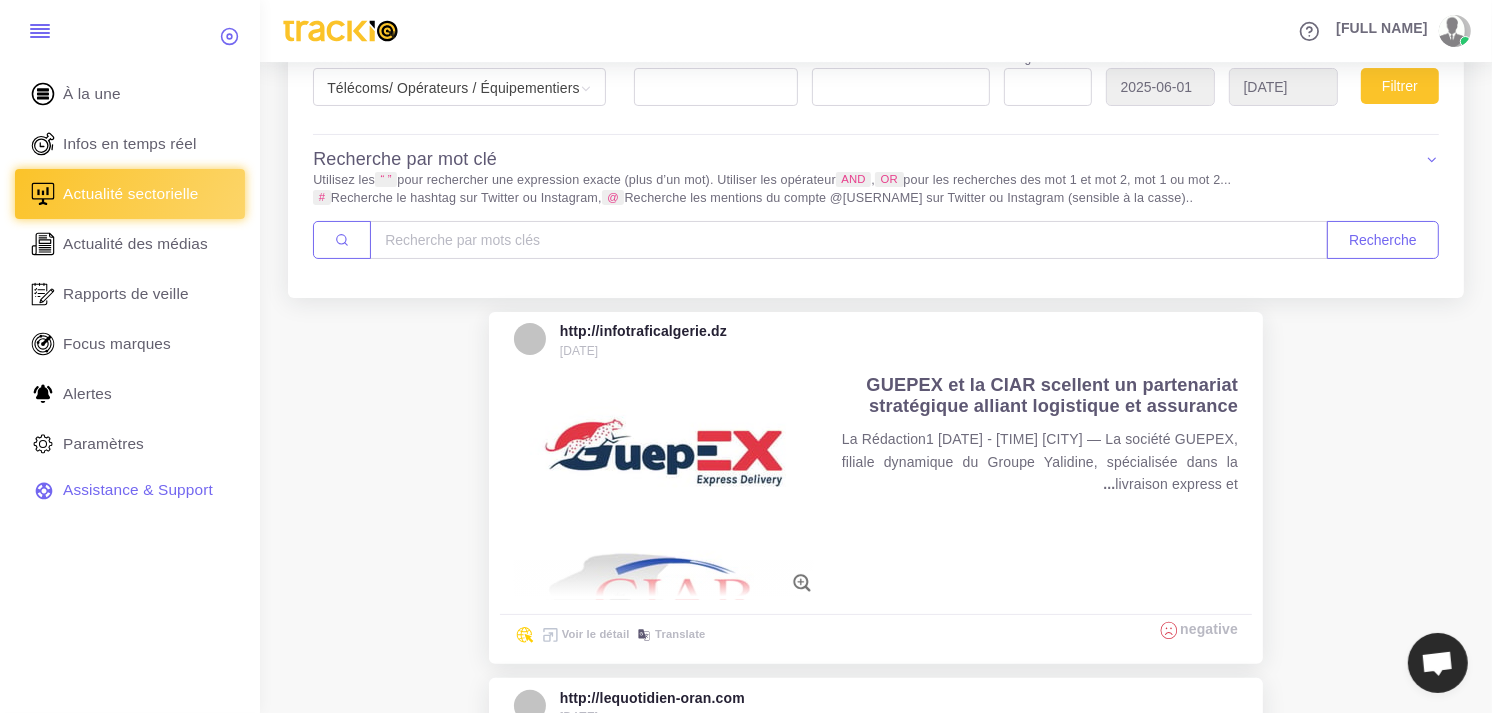 scroll, scrollTop: 0, scrollLeft: 0, axis: both 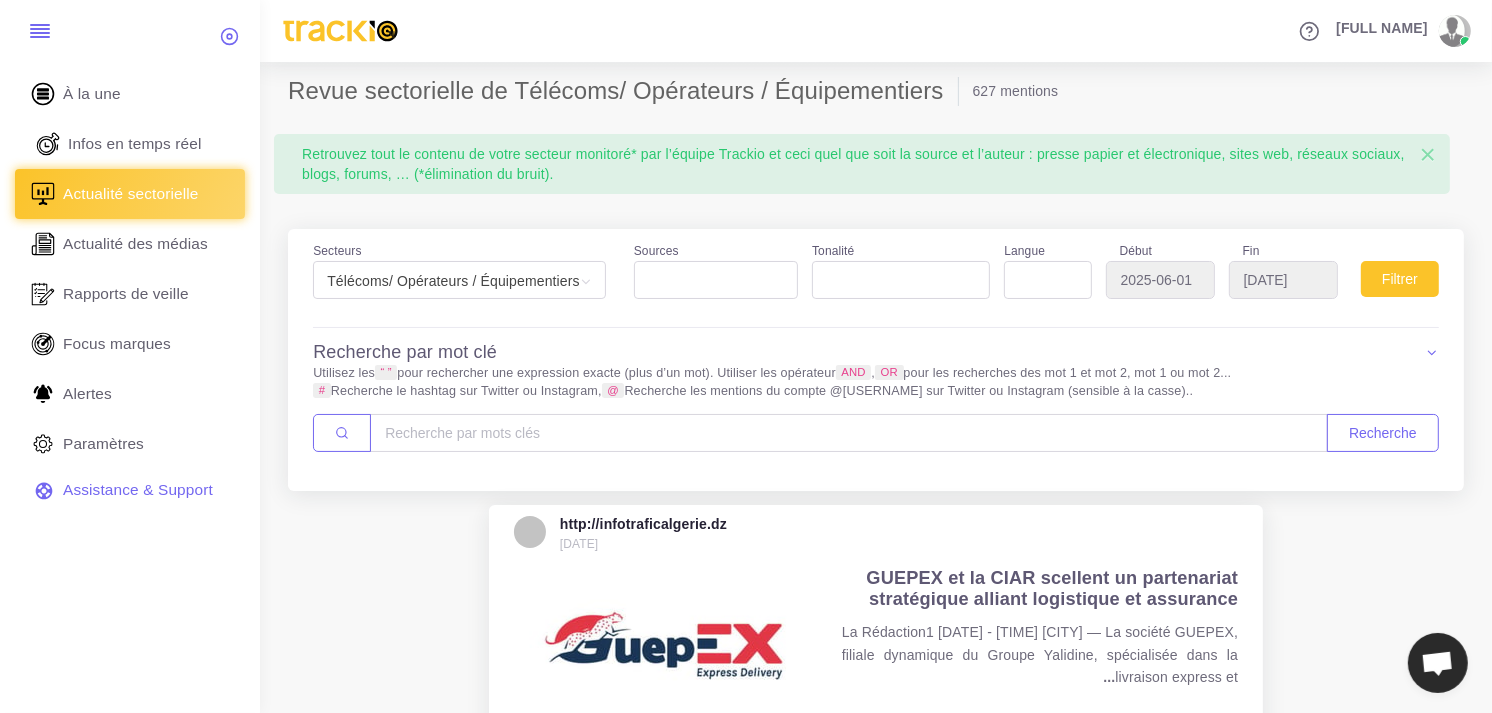click on "Infos en temps réel" at bounding box center (130, 144) 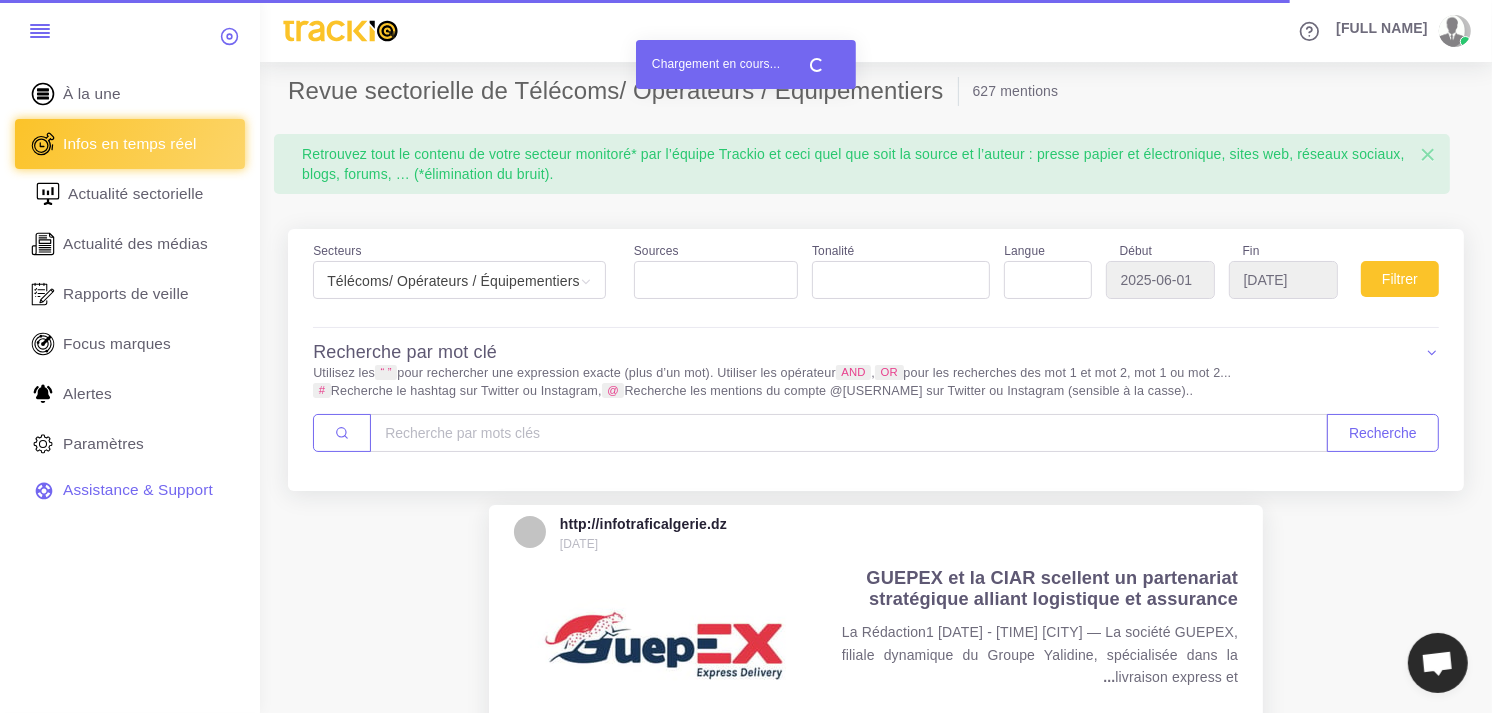 click on "Actualité sectorielle" at bounding box center (136, 194) 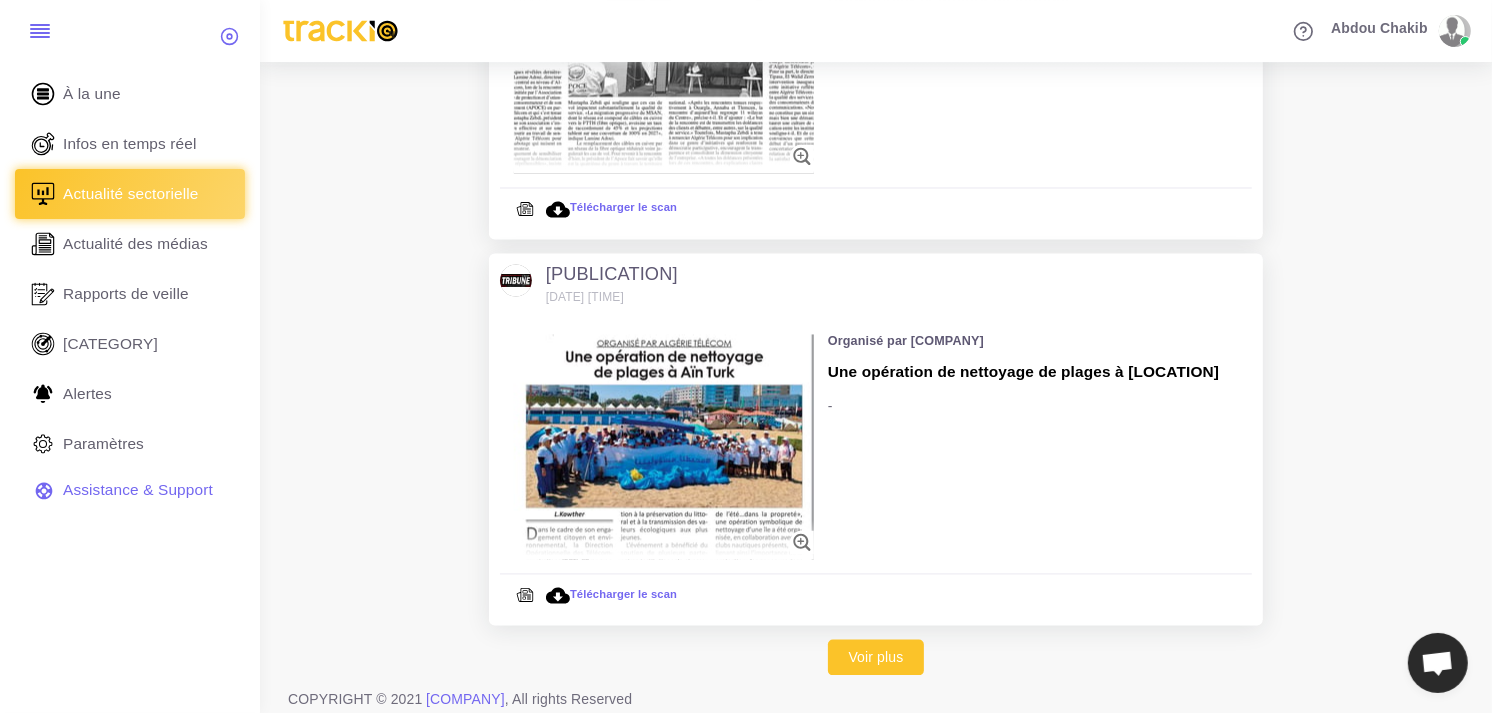 scroll, scrollTop: 3337, scrollLeft: 0, axis: vertical 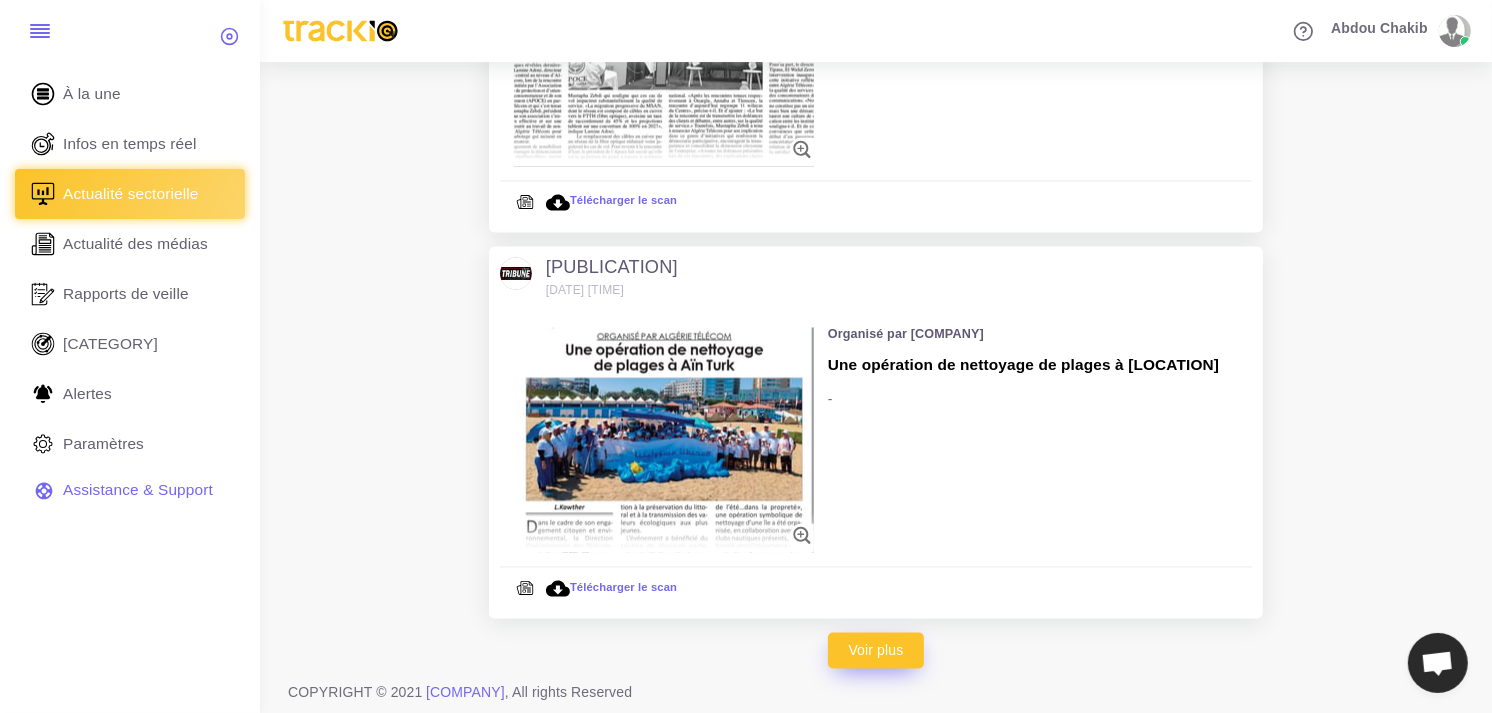 click on "Voir plus" at bounding box center (876, 651) 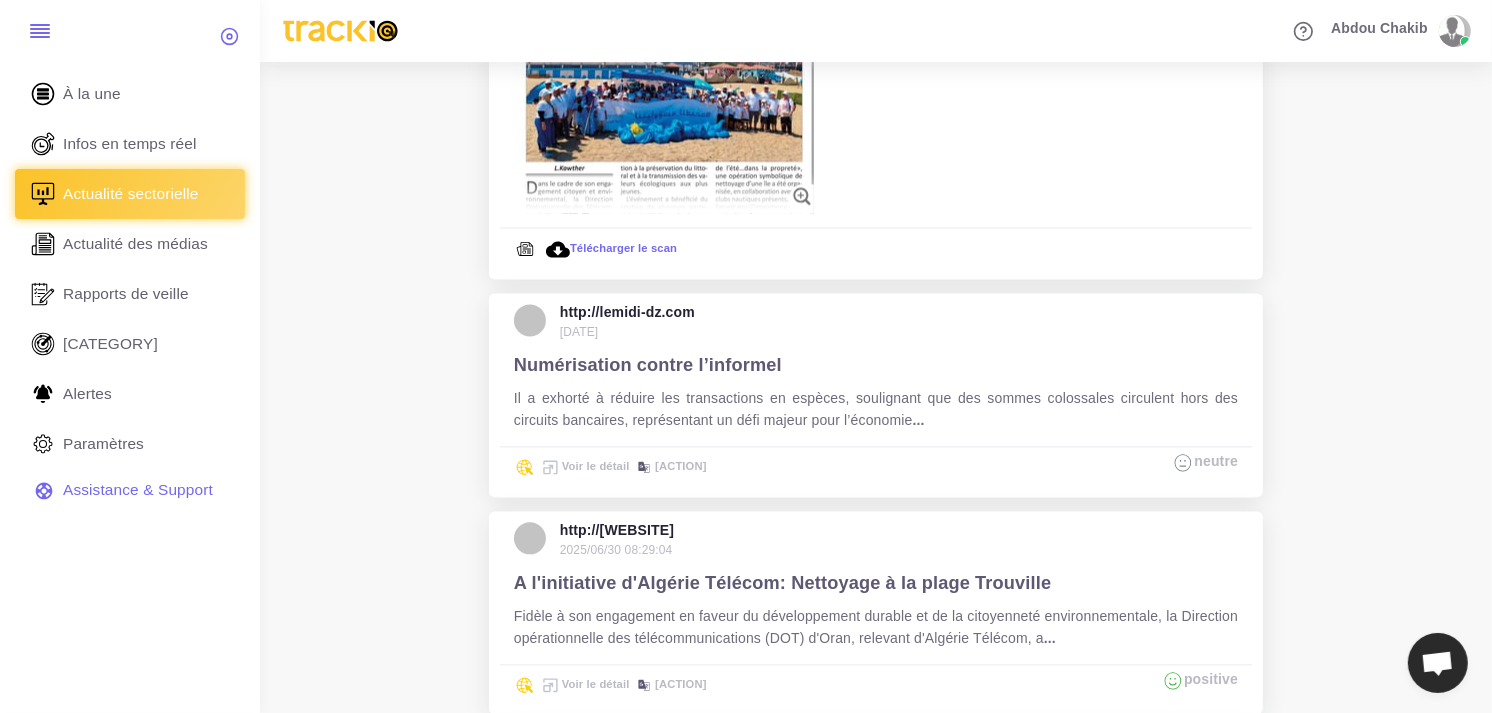 scroll, scrollTop: 3893, scrollLeft: 0, axis: vertical 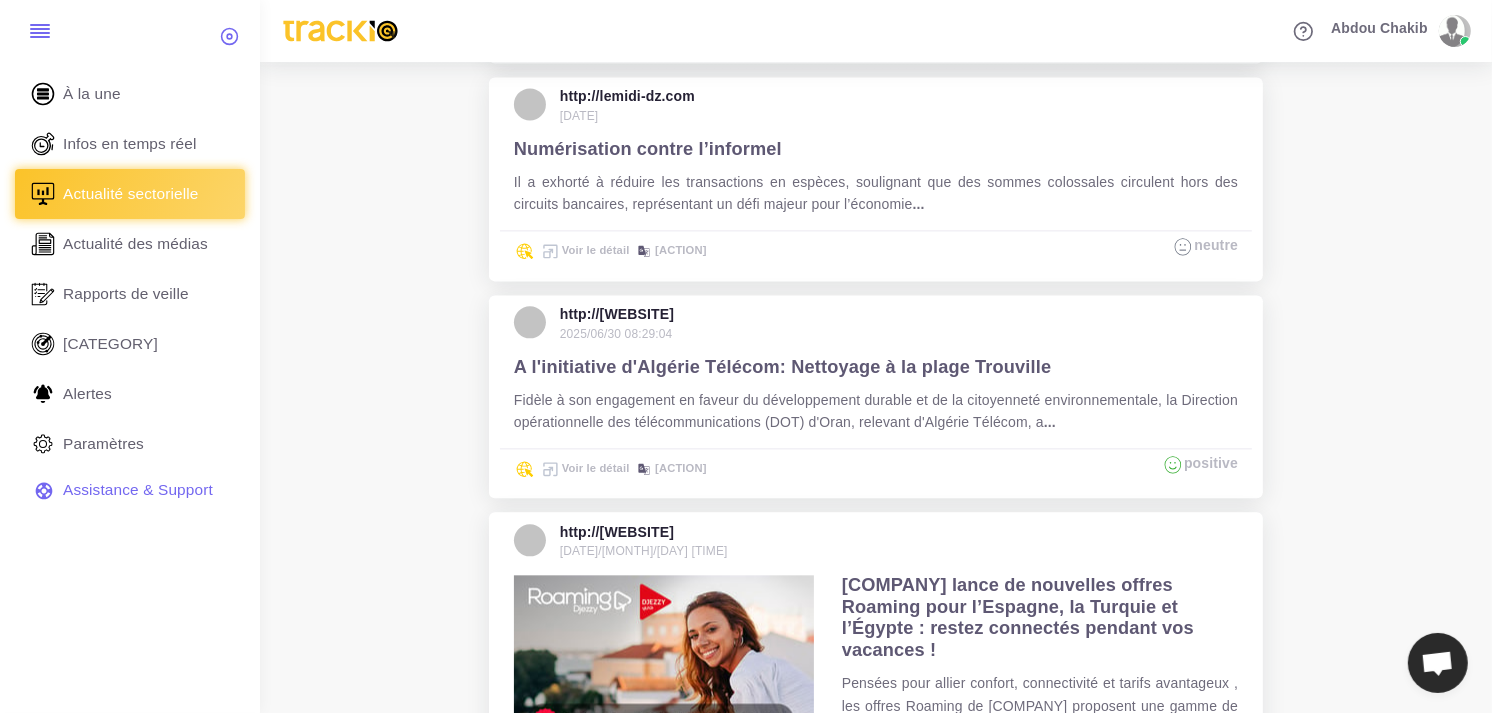 click on "Voir le détail" at bounding box center (584, 468) 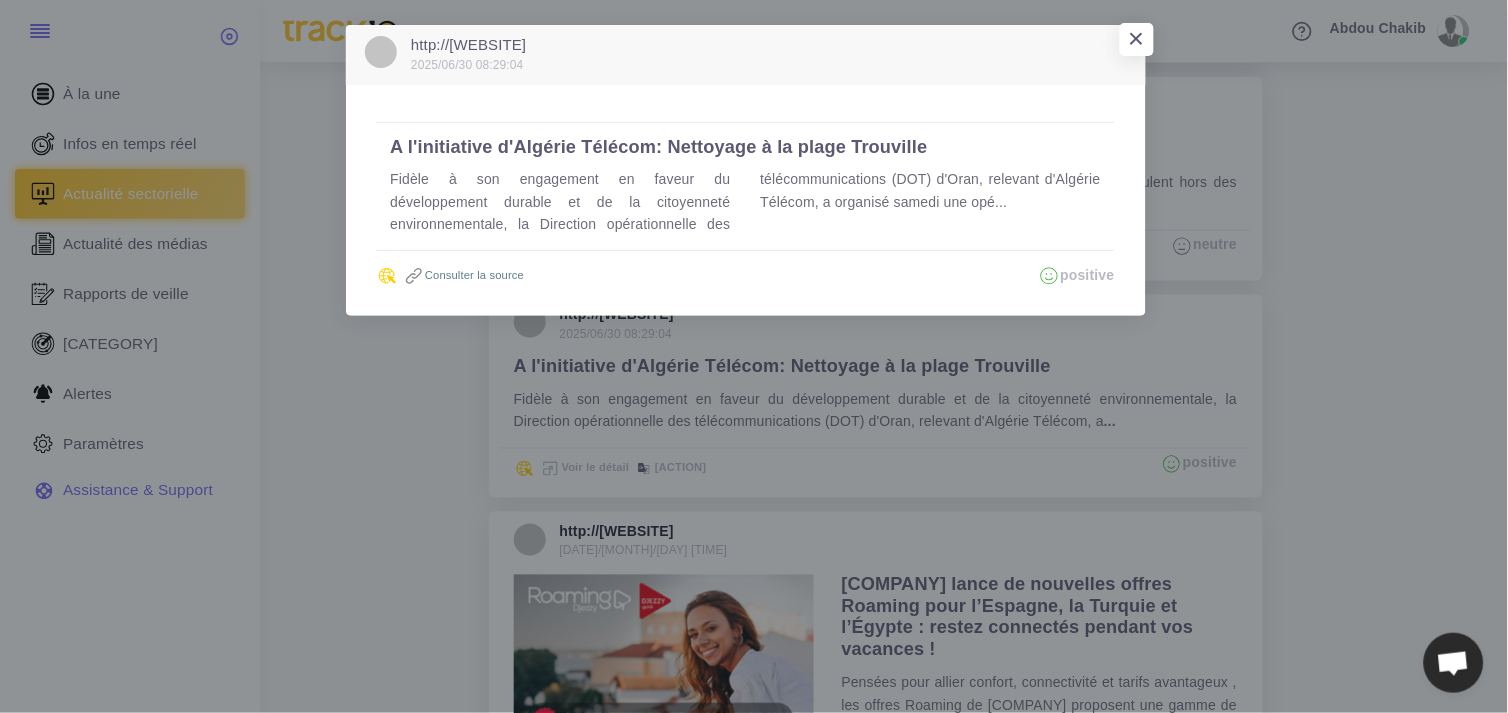 click on "Consulter la source" at bounding box center [463, 275] 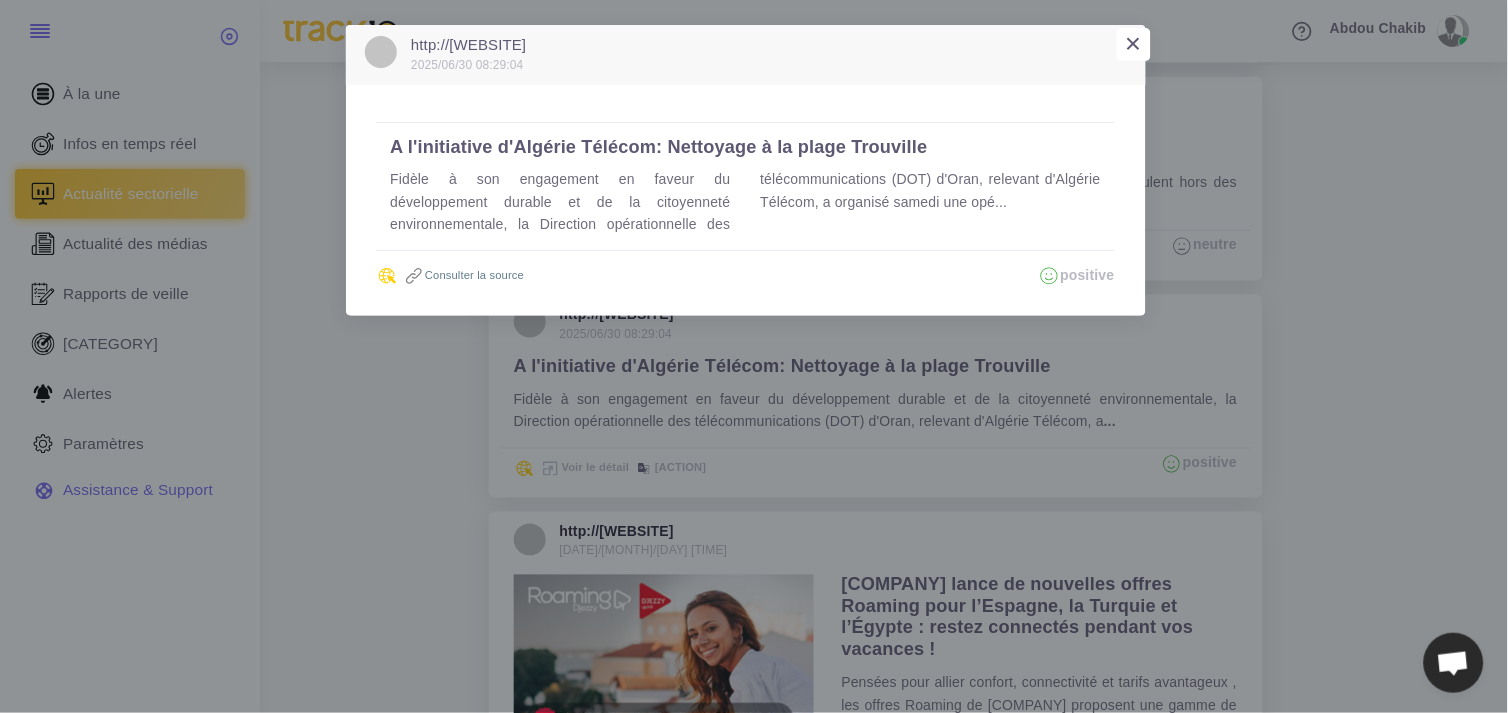 click on "×" at bounding box center [1133, 43] 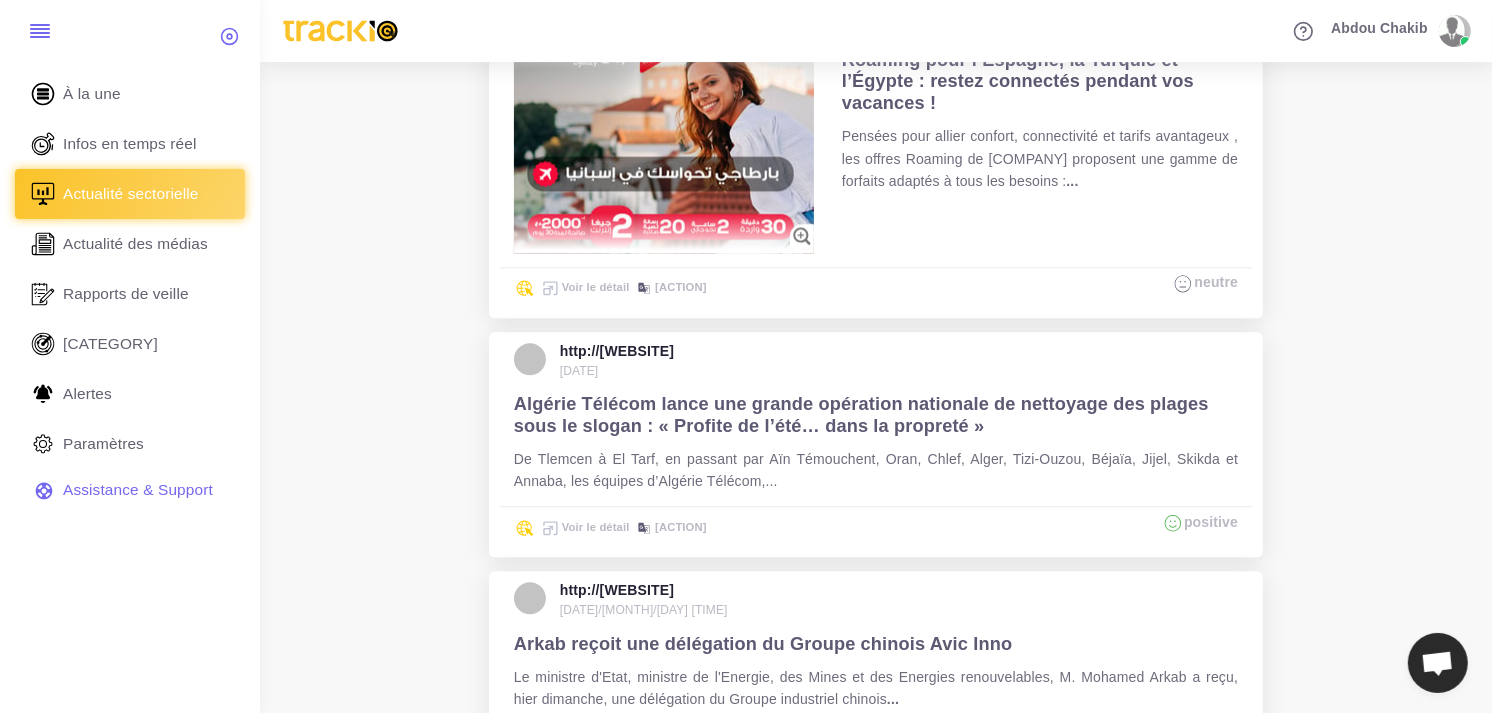 scroll, scrollTop: 4448, scrollLeft: 0, axis: vertical 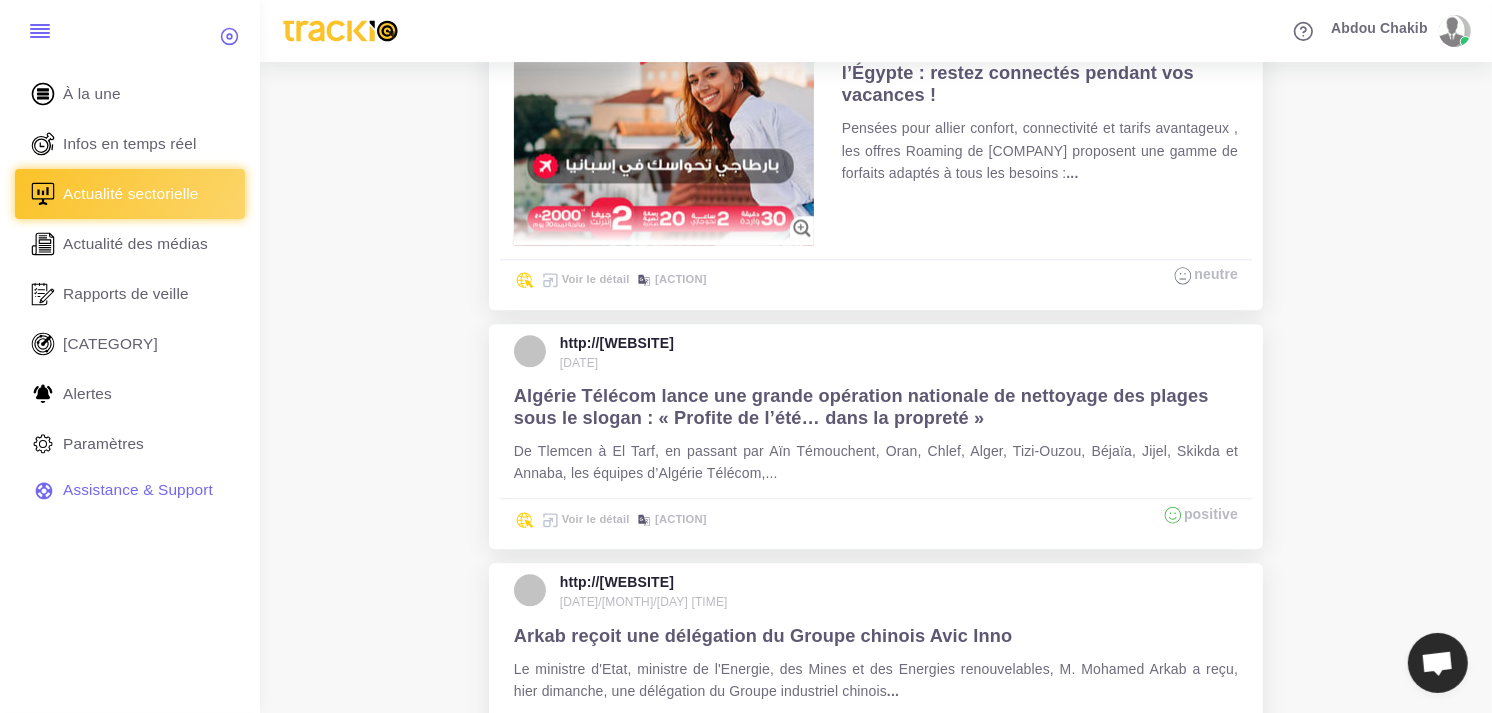 click on "Voir le détail" at bounding box center [584, 519] 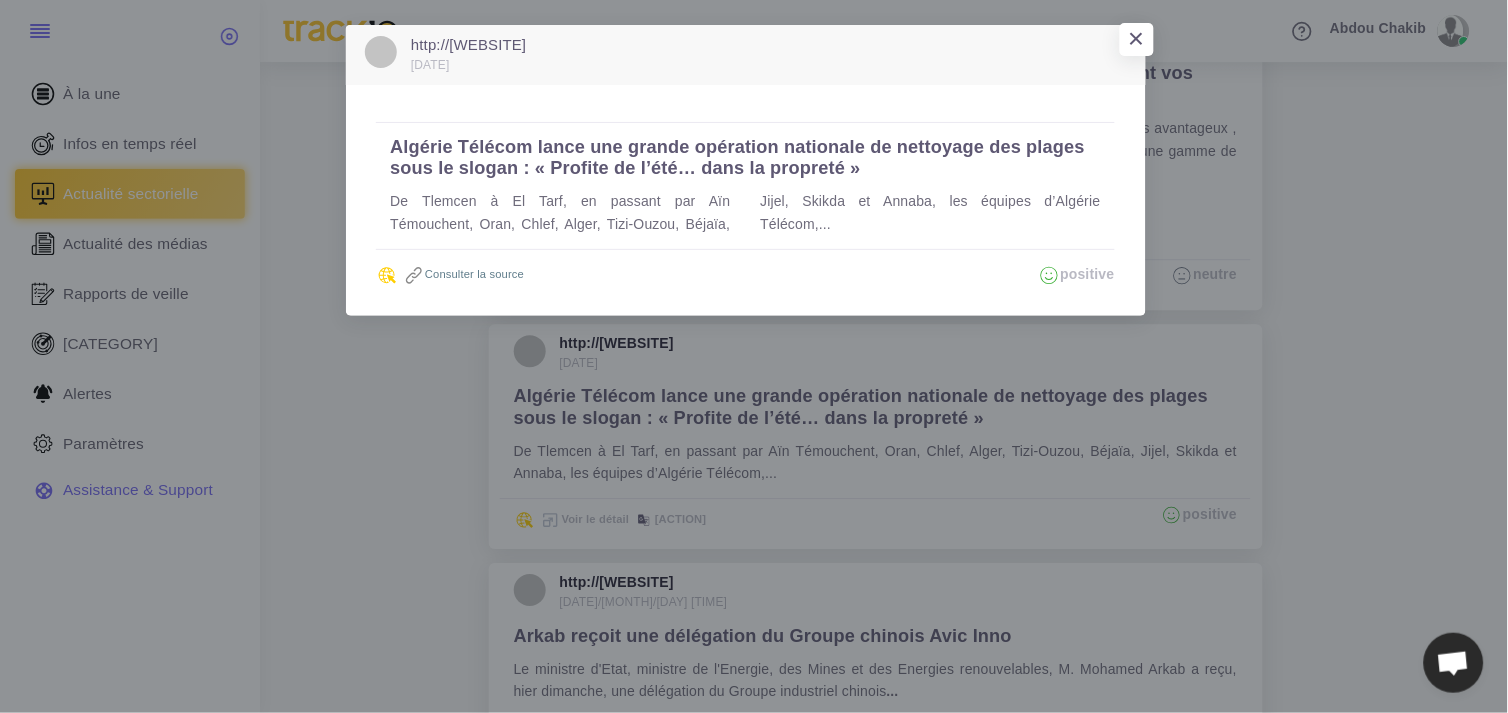 click on "Consulter la source" at bounding box center [463, 274] 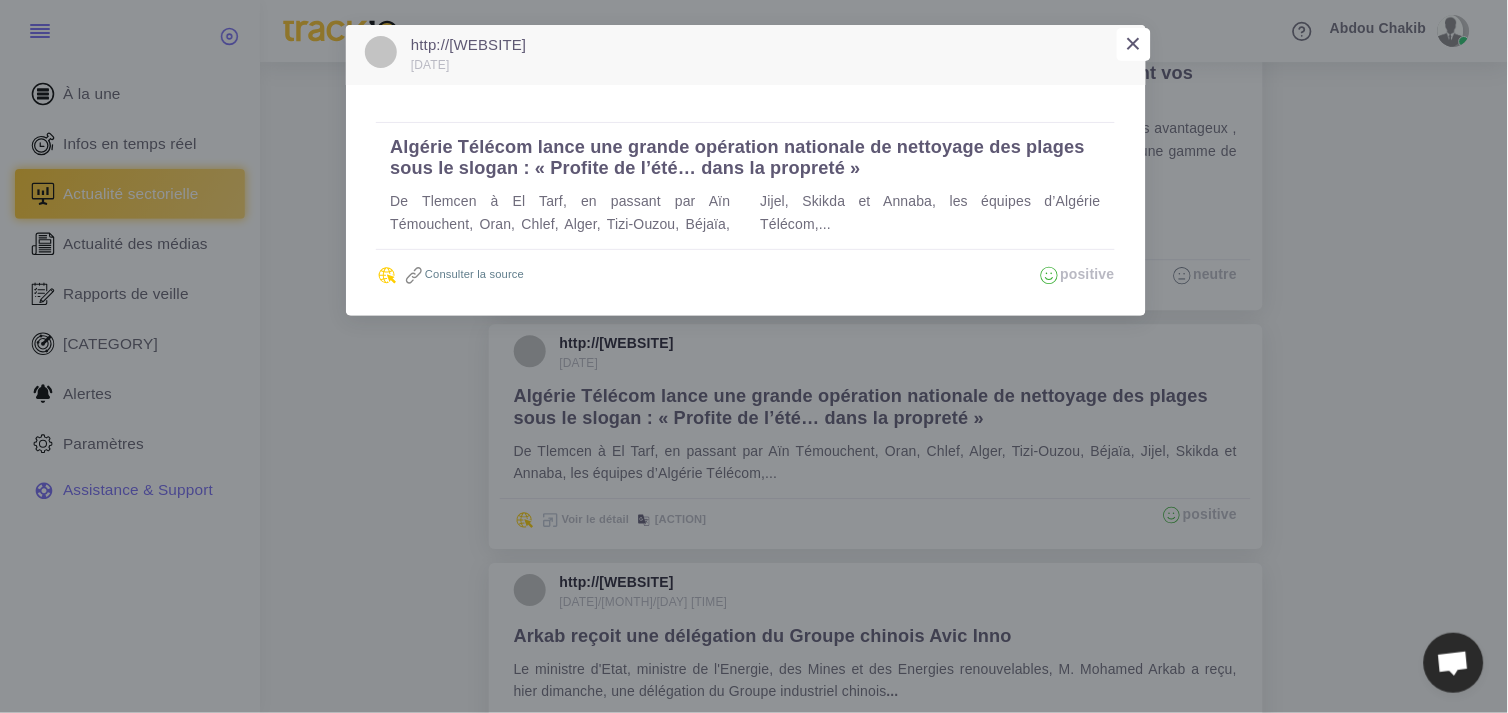 click on "×" at bounding box center (1133, 43) 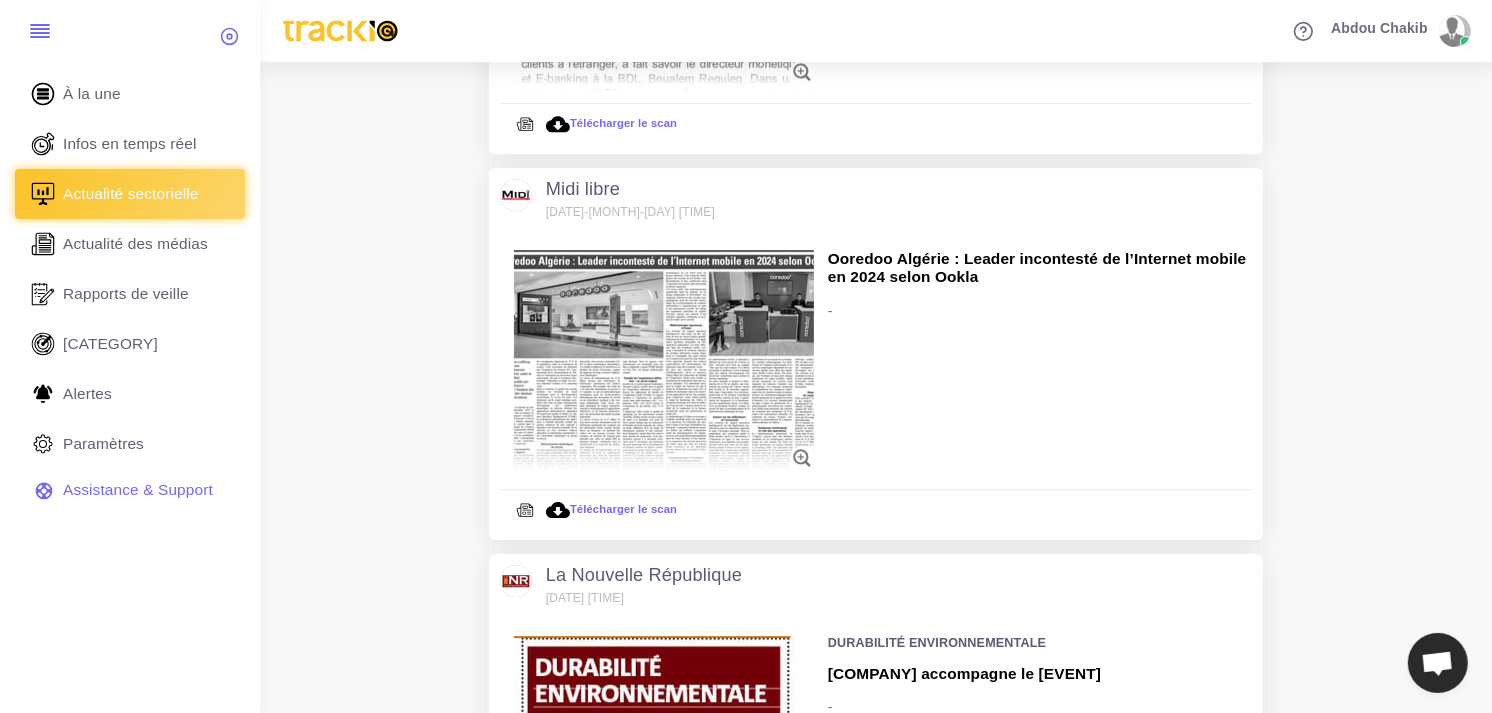 scroll, scrollTop: 5448, scrollLeft: 0, axis: vertical 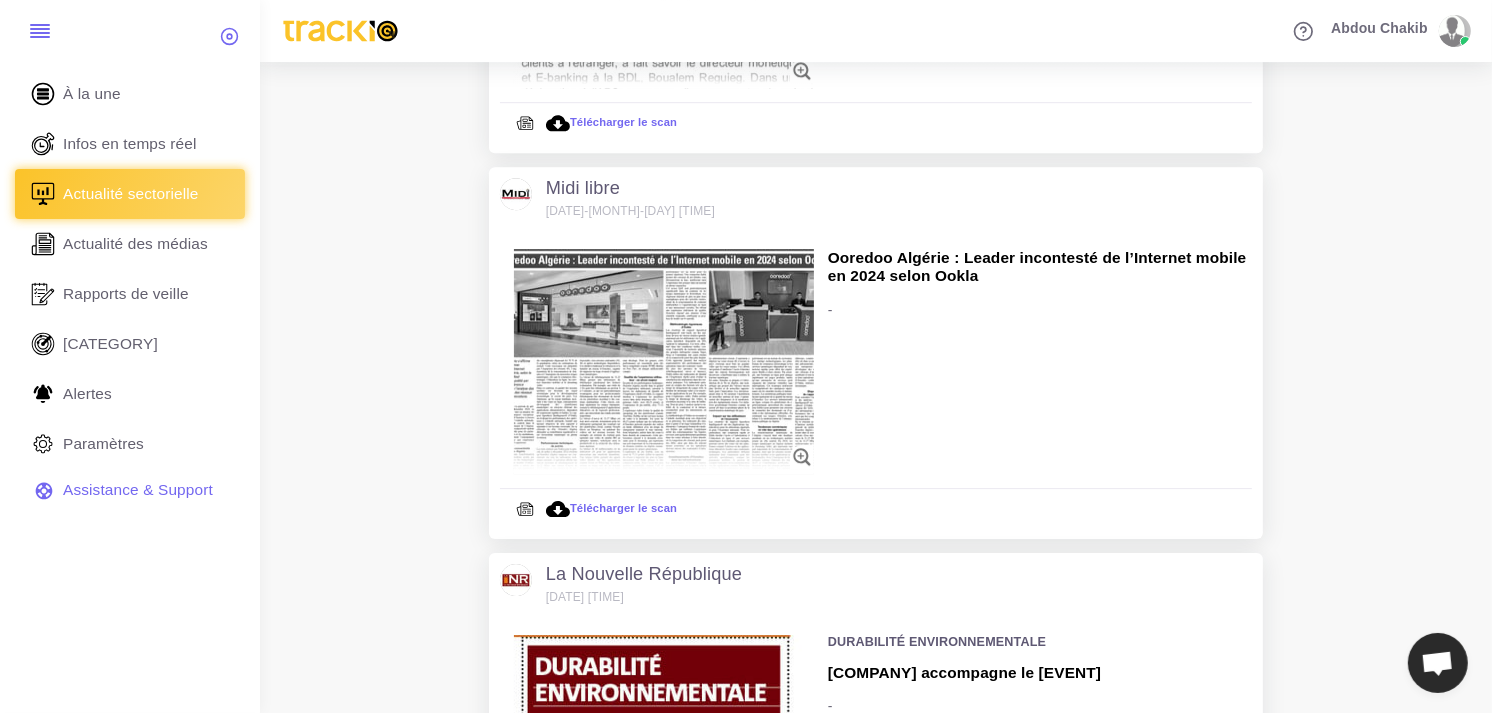 click at bounding box center (802, 457) 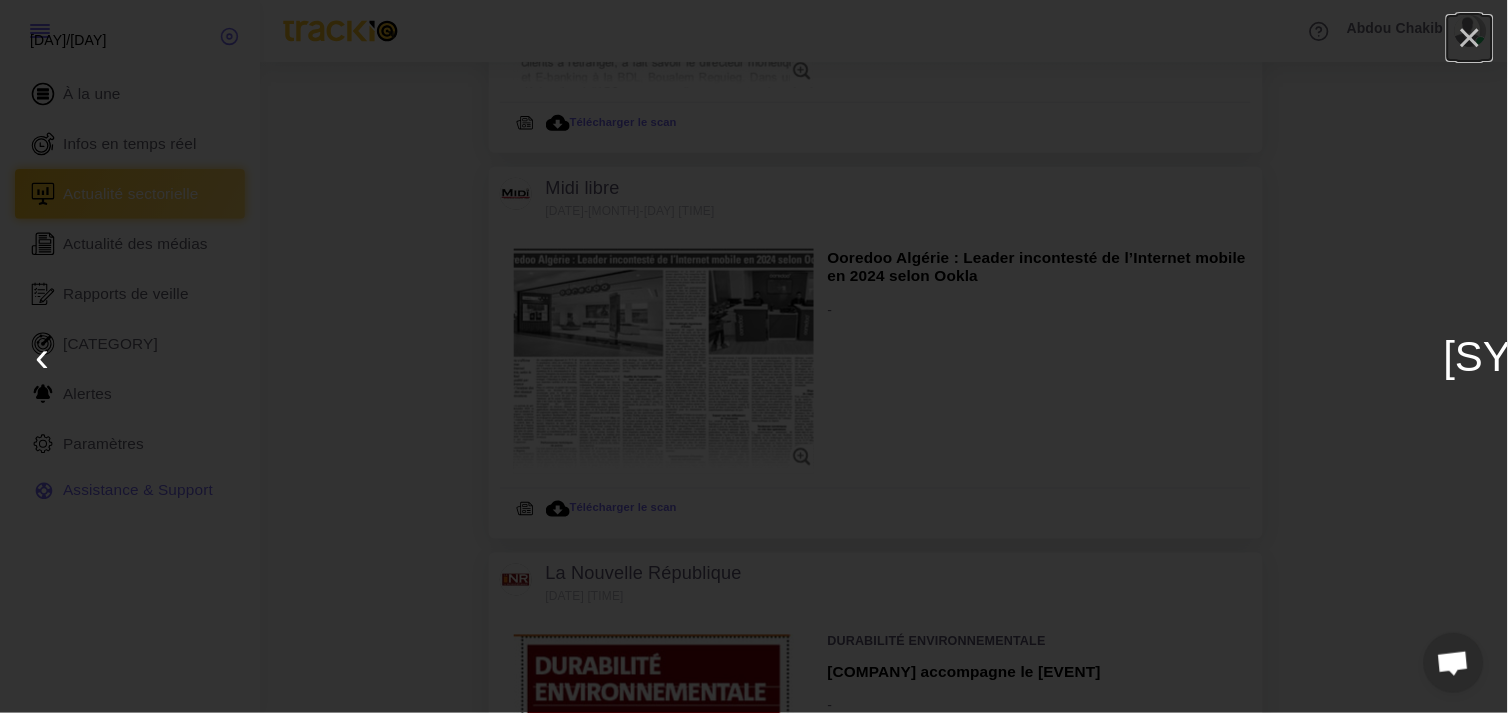 click on "×" at bounding box center (1470, 38) 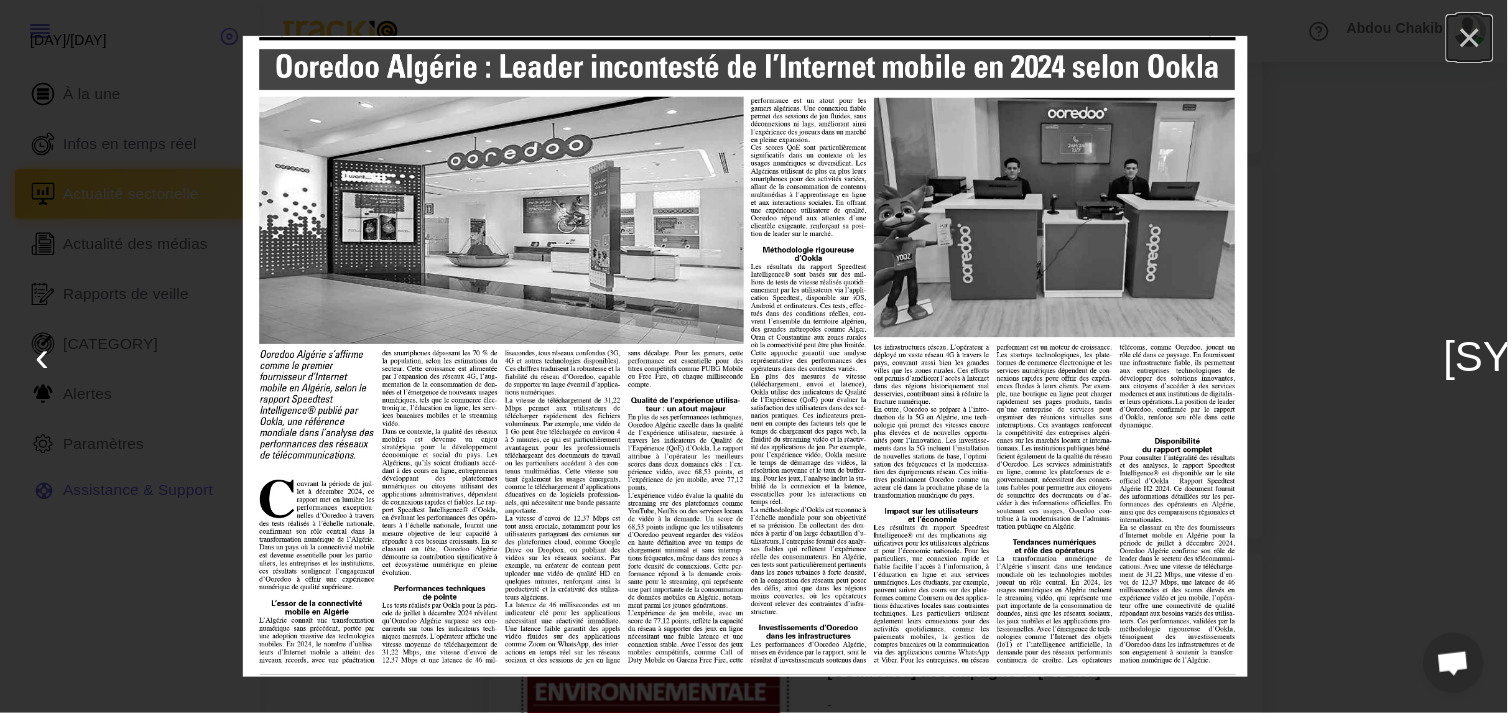 click on "×" at bounding box center [1470, 38] 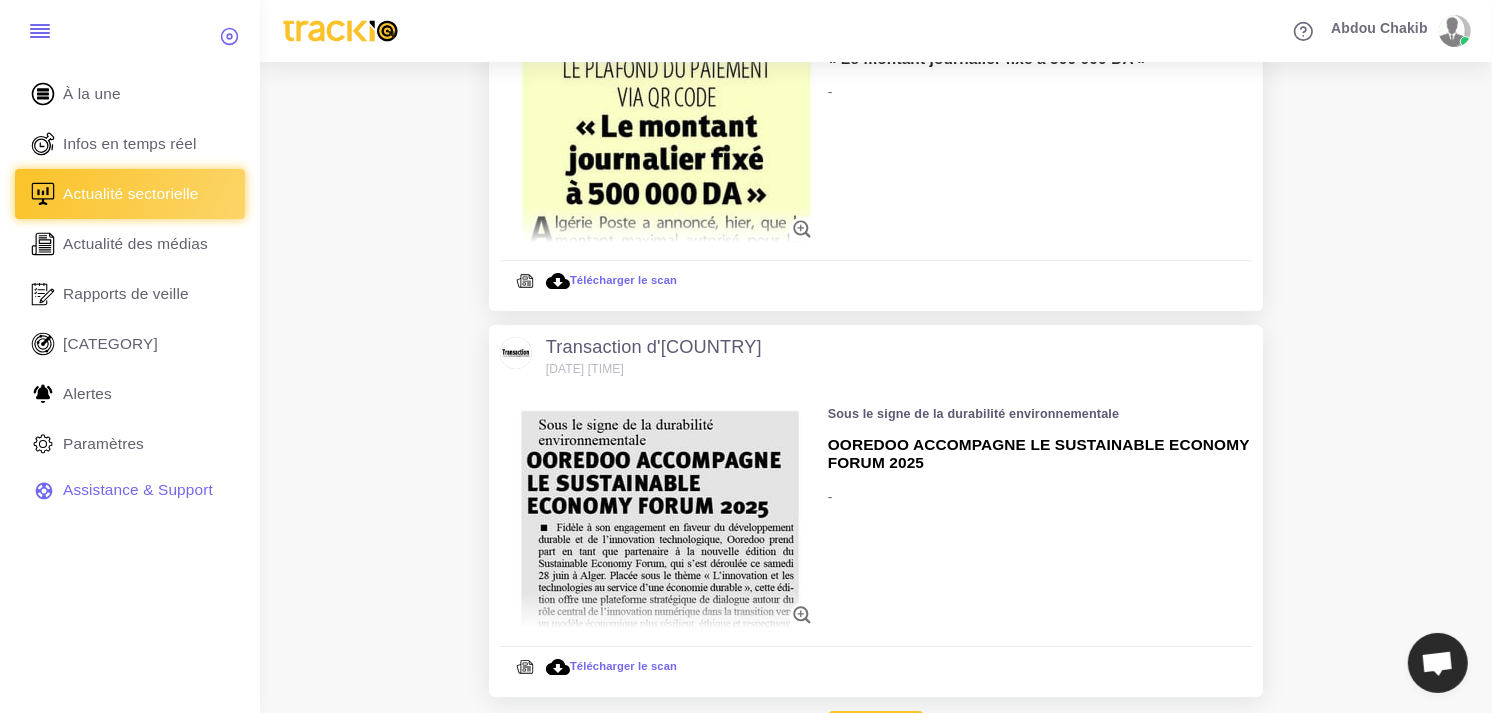 scroll, scrollTop: 6524, scrollLeft: 0, axis: vertical 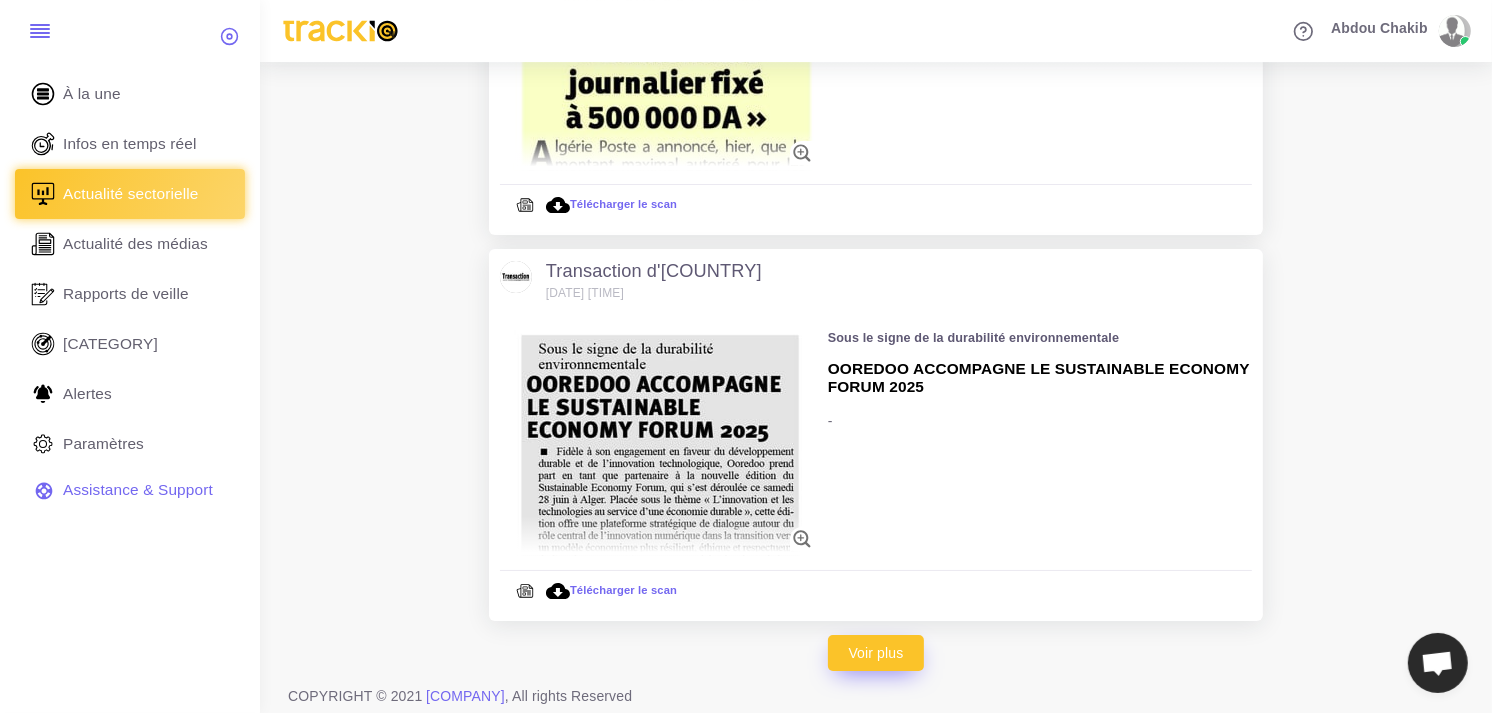 click on "Voir plus" at bounding box center [876, 653] 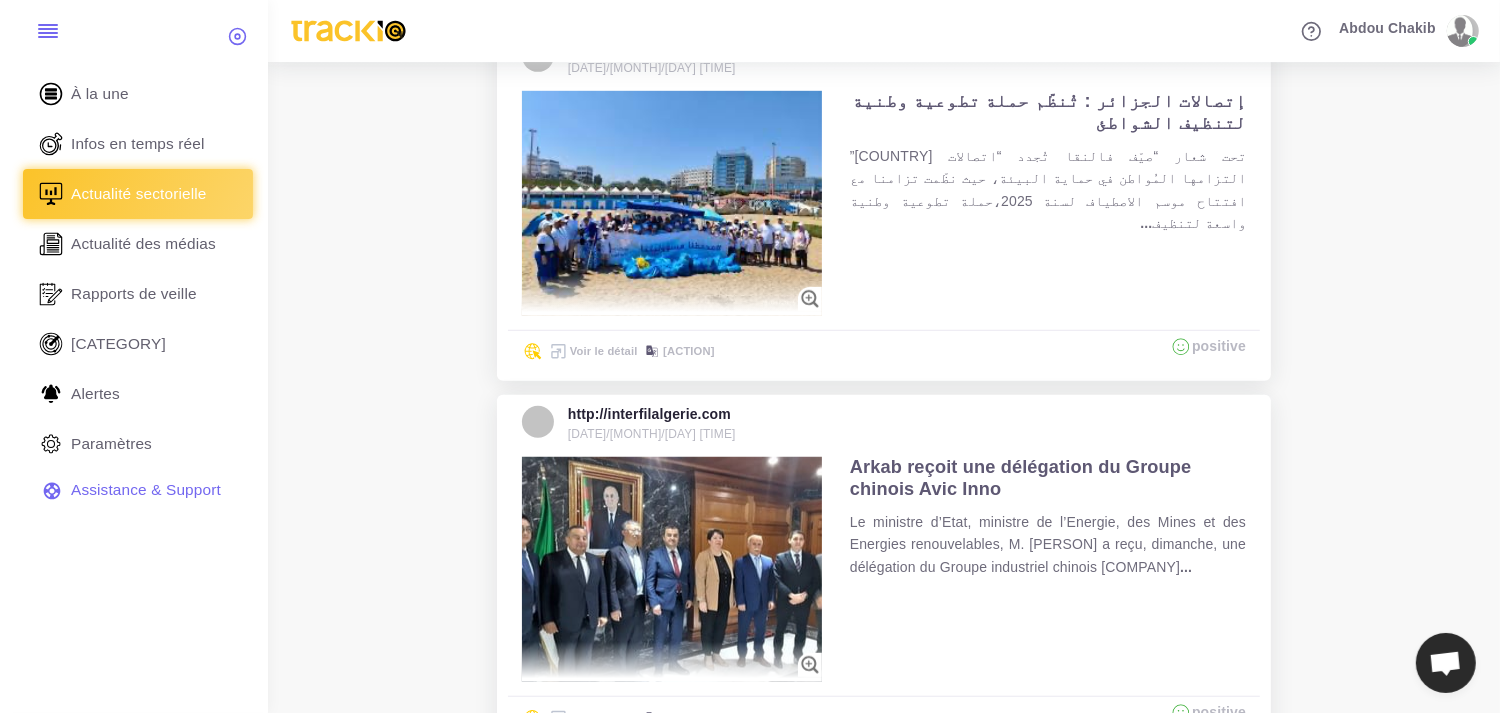 scroll, scrollTop: 7838, scrollLeft: 0, axis: vertical 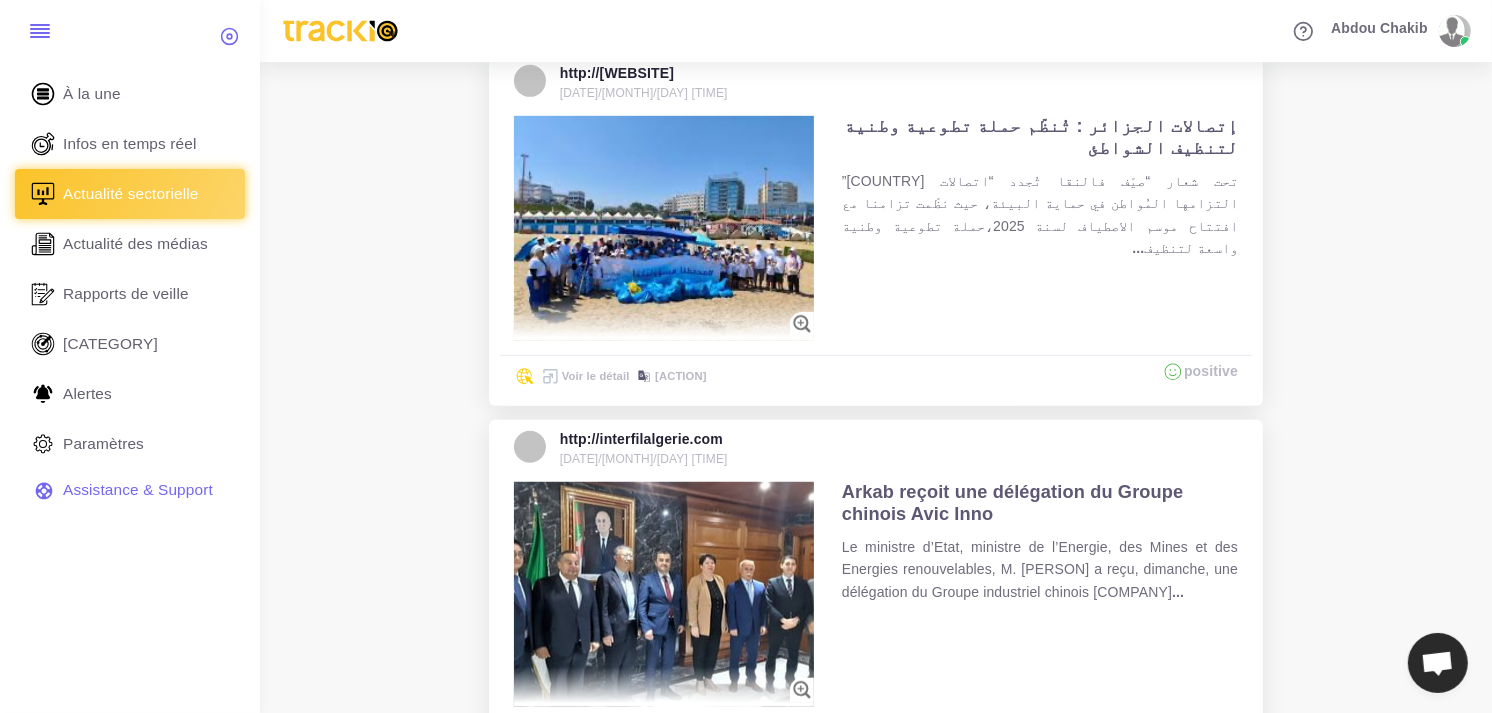 click on "Voir le détail" at bounding box center (584, 376) 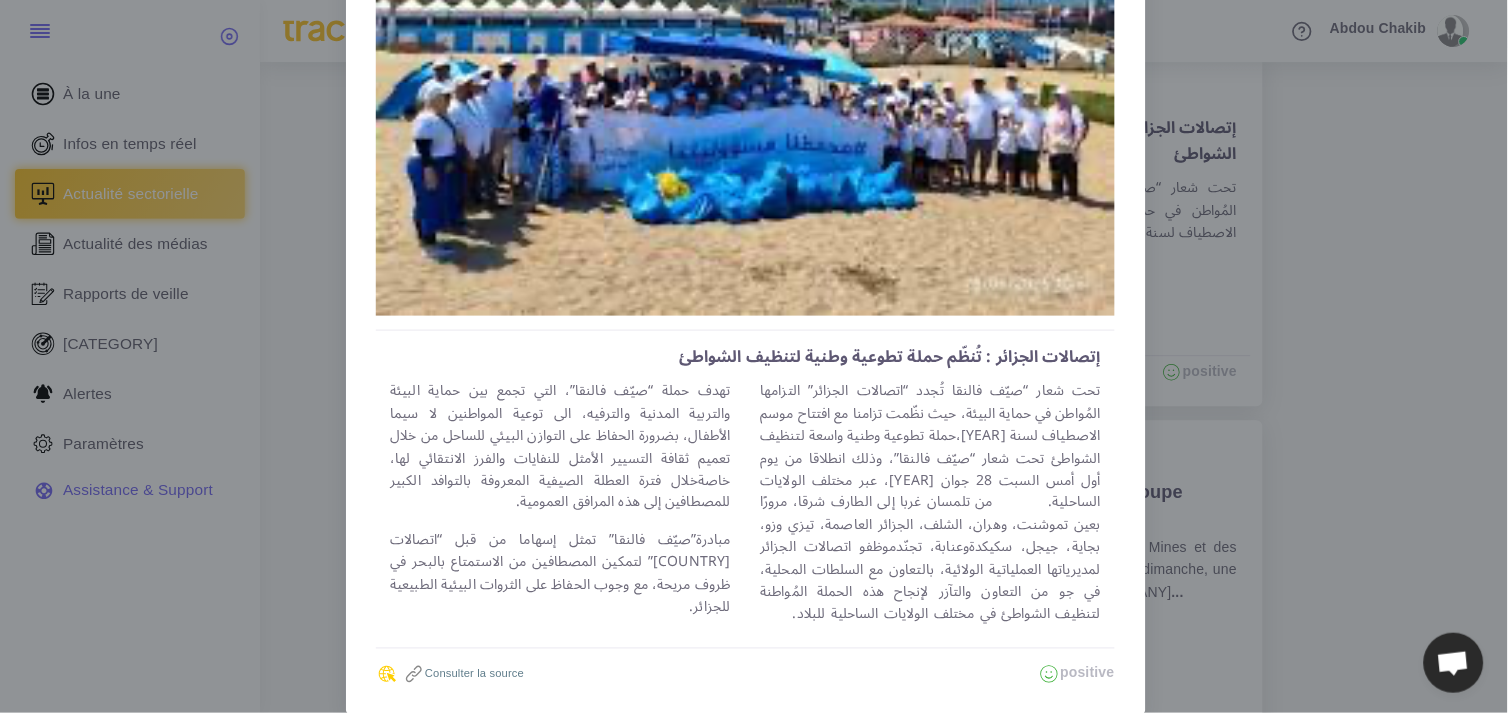 scroll, scrollTop: 348, scrollLeft: 0, axis: vertical 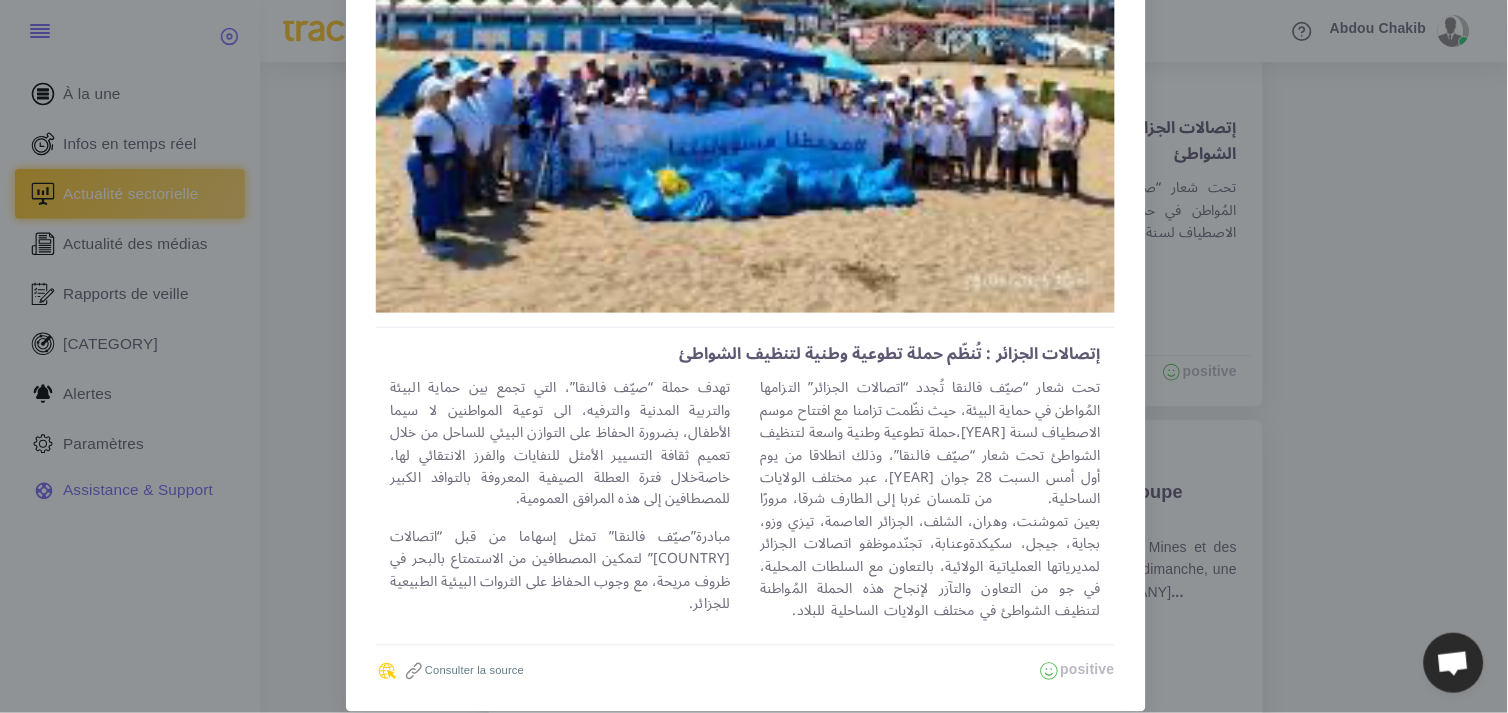click on "Consulter la source" at bounding box center [463, 671] 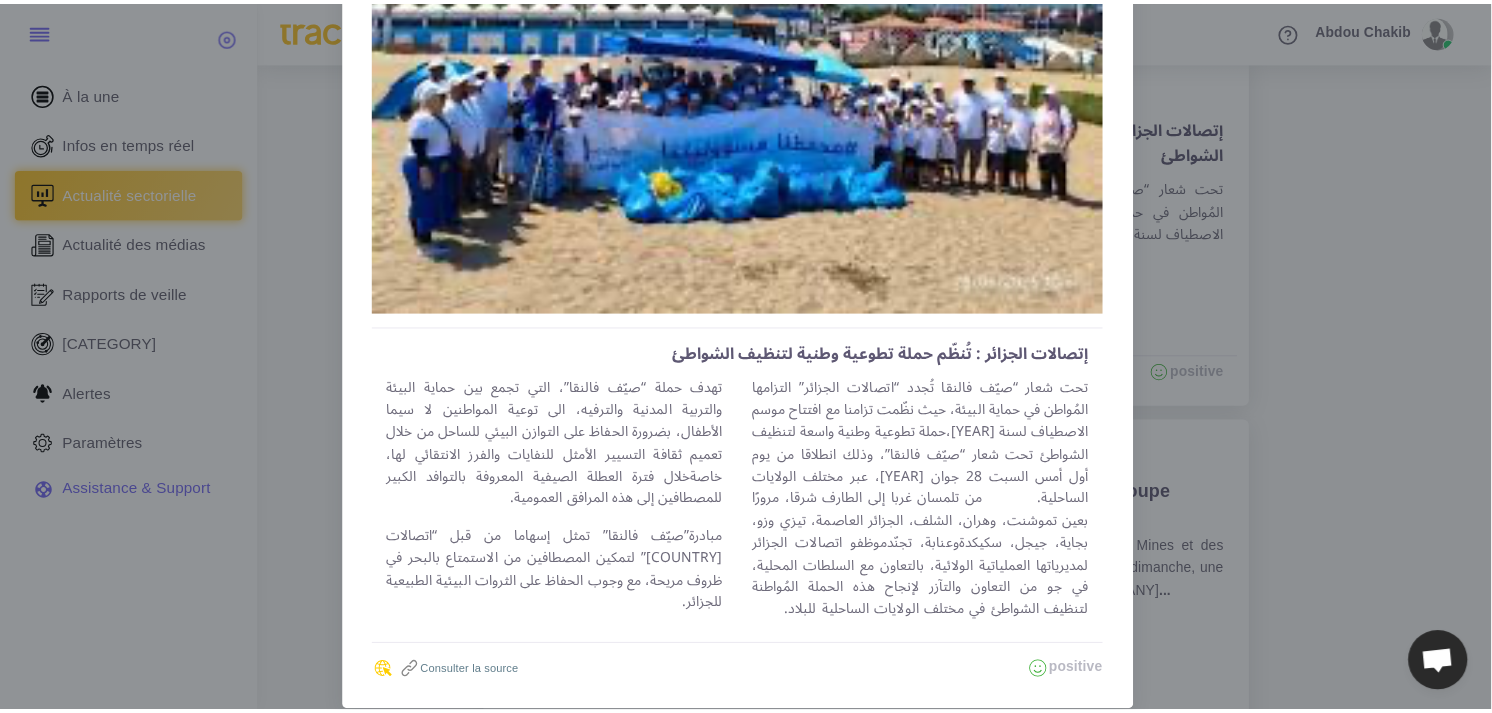 scroll, scrollTop: 0, scrollLeft: 0, axis: both 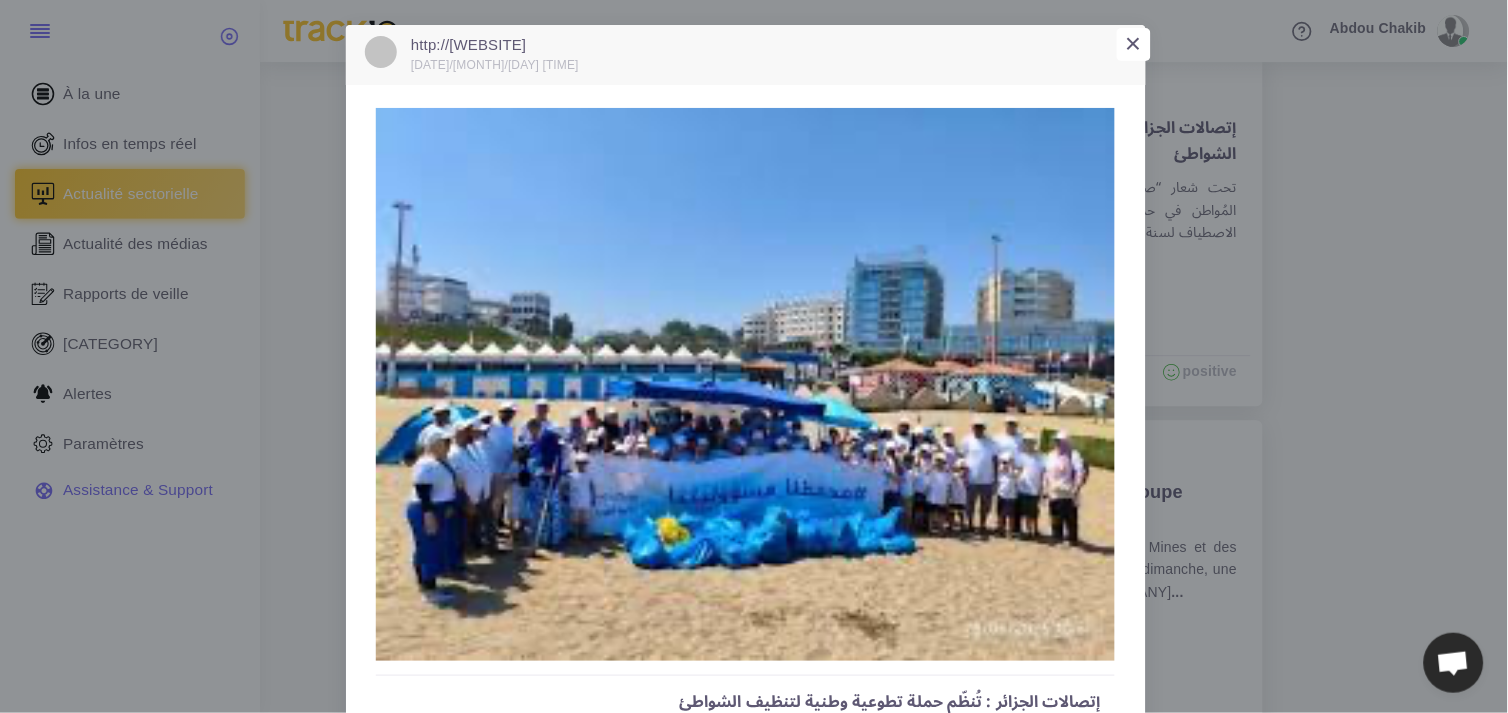 click on "×" at bounding box center (1133, 43) 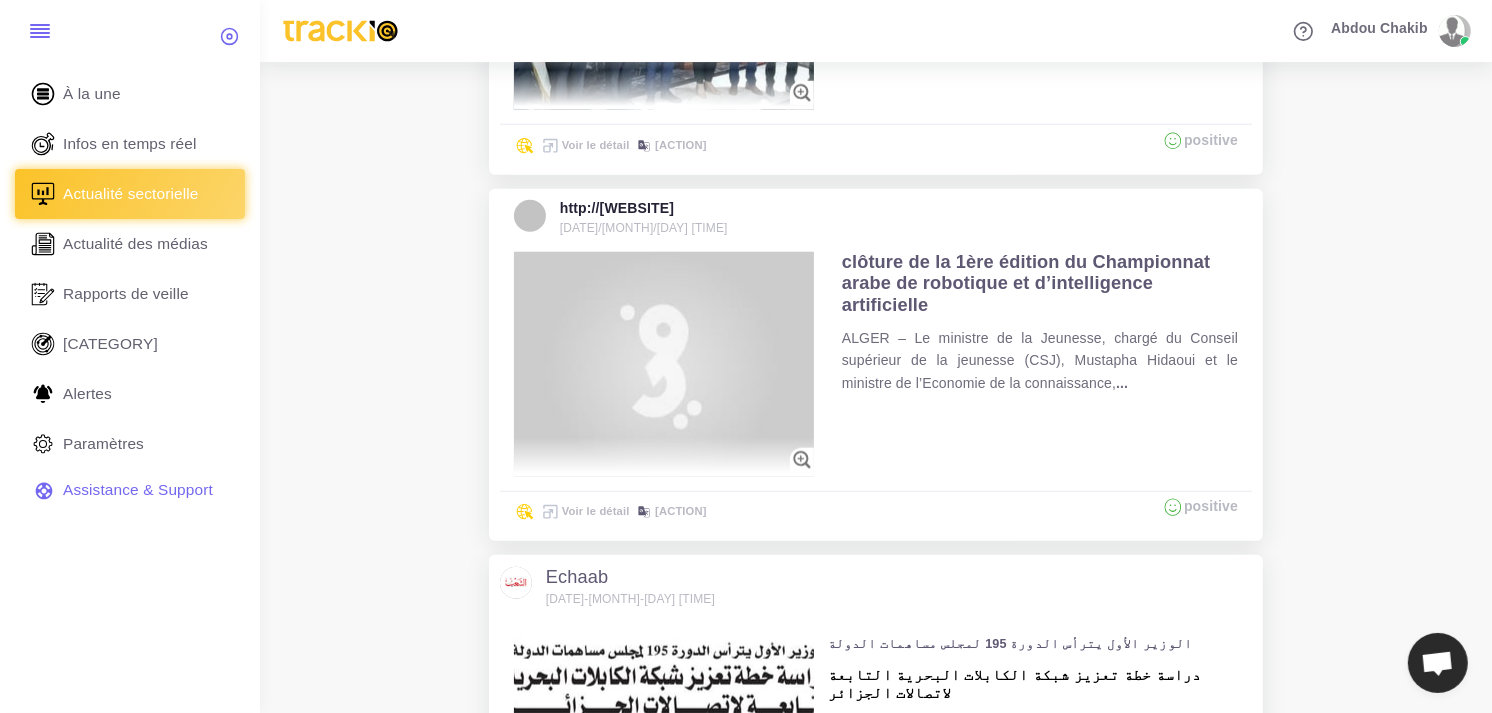 scroll, scrollTop: 8283, scrollLeft: 0, axis: vertical 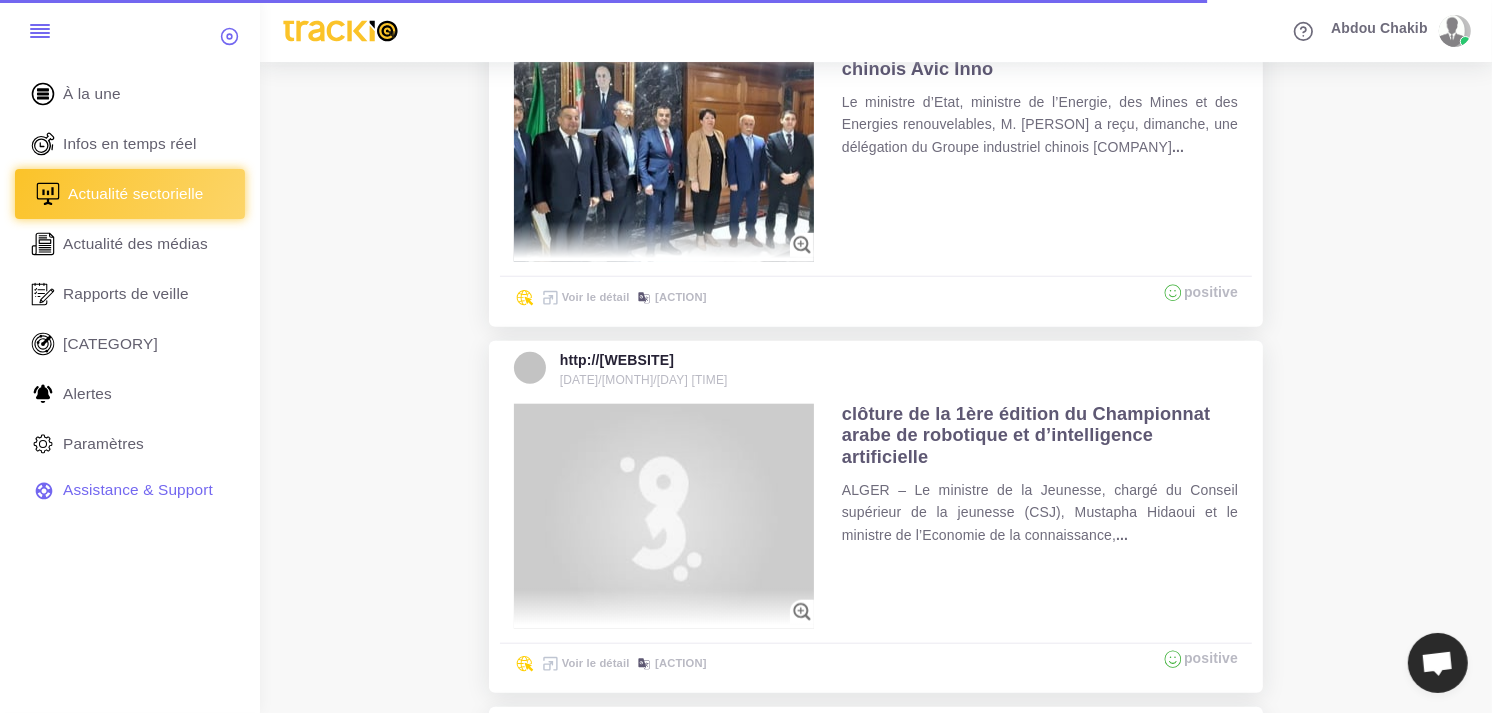 click on "Actualité sectorielle" at bounding box center (136, 194) 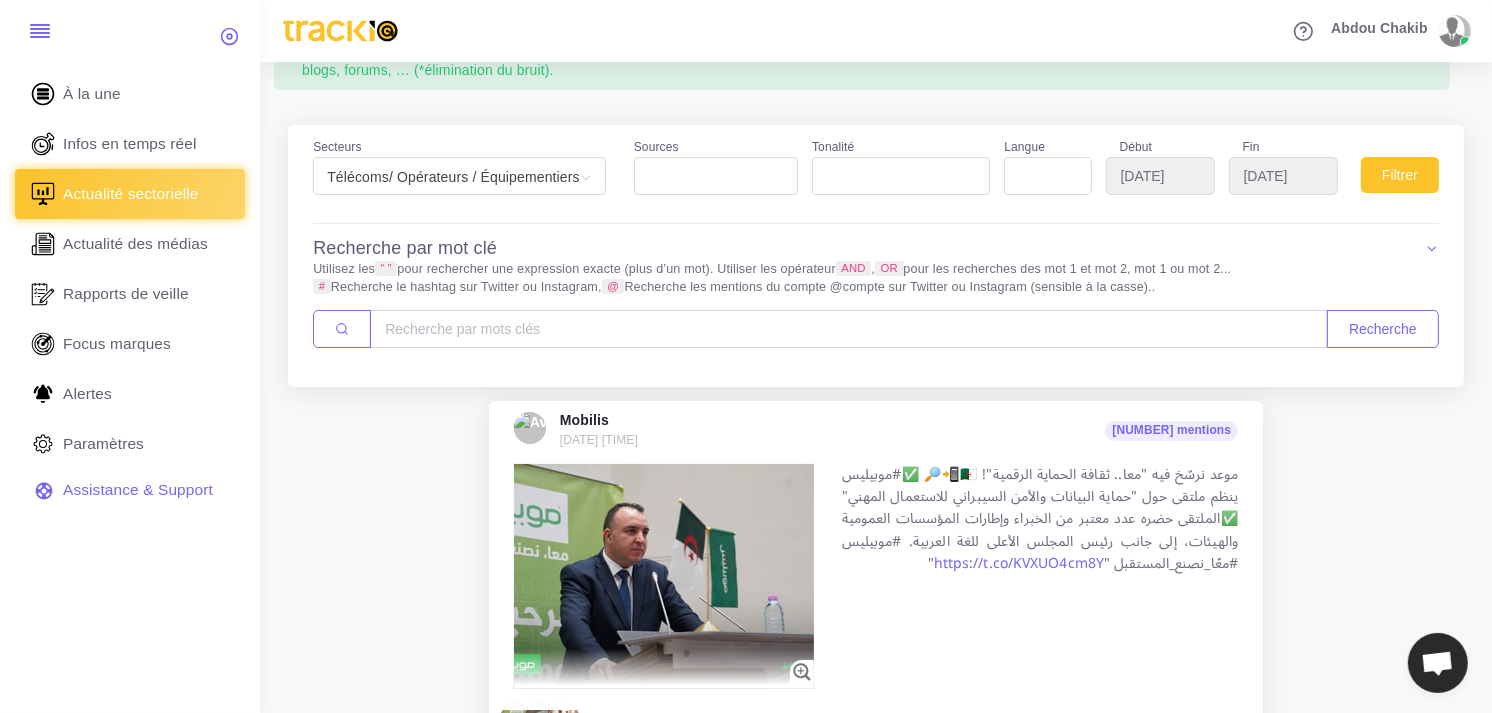 scroll, scrollTop: 0, scrollLeft: 0, axis: both 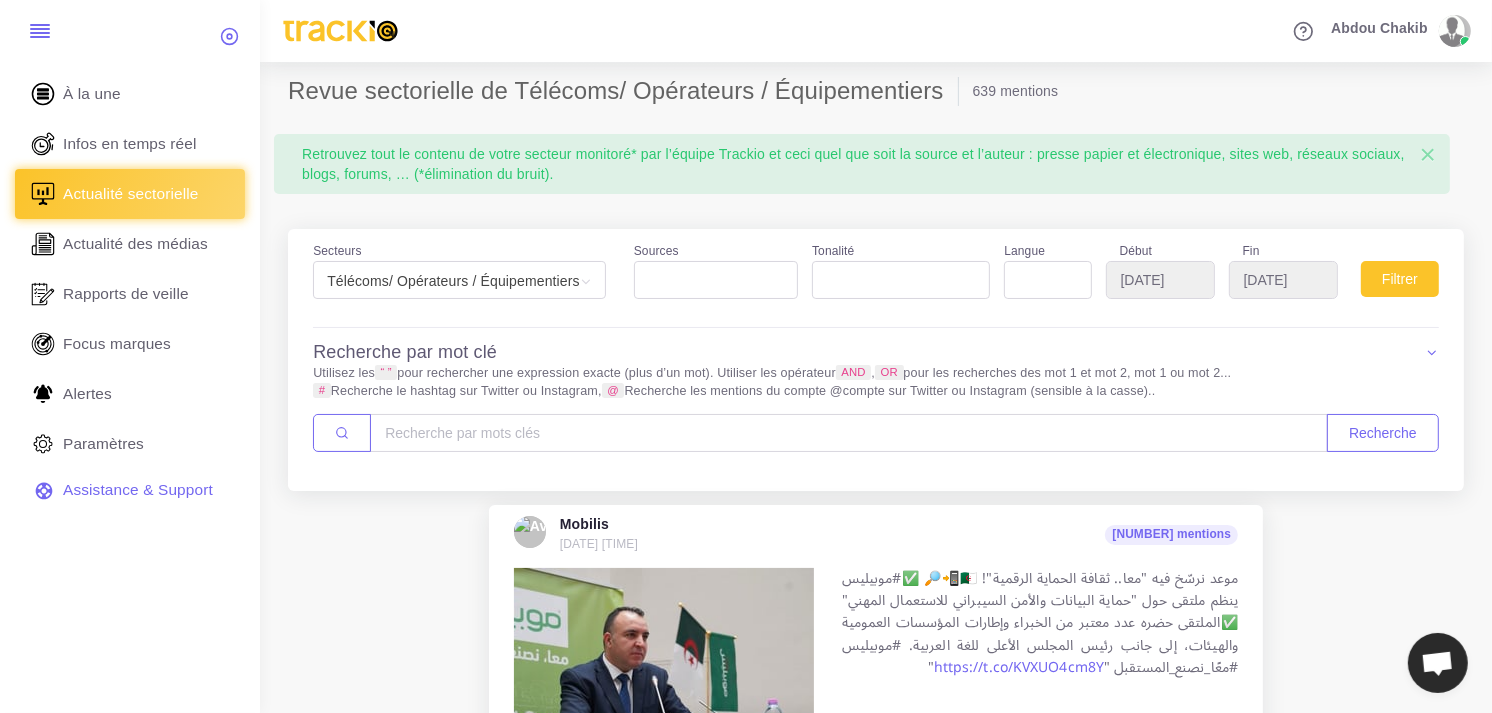 click on "Mobilis   [DATE] [TIME]
Mobilis   [DATE] [TIME]
[NUMBER]K Followers             [NUMBER]K Followers
"" at bounding box center (876, 2263) 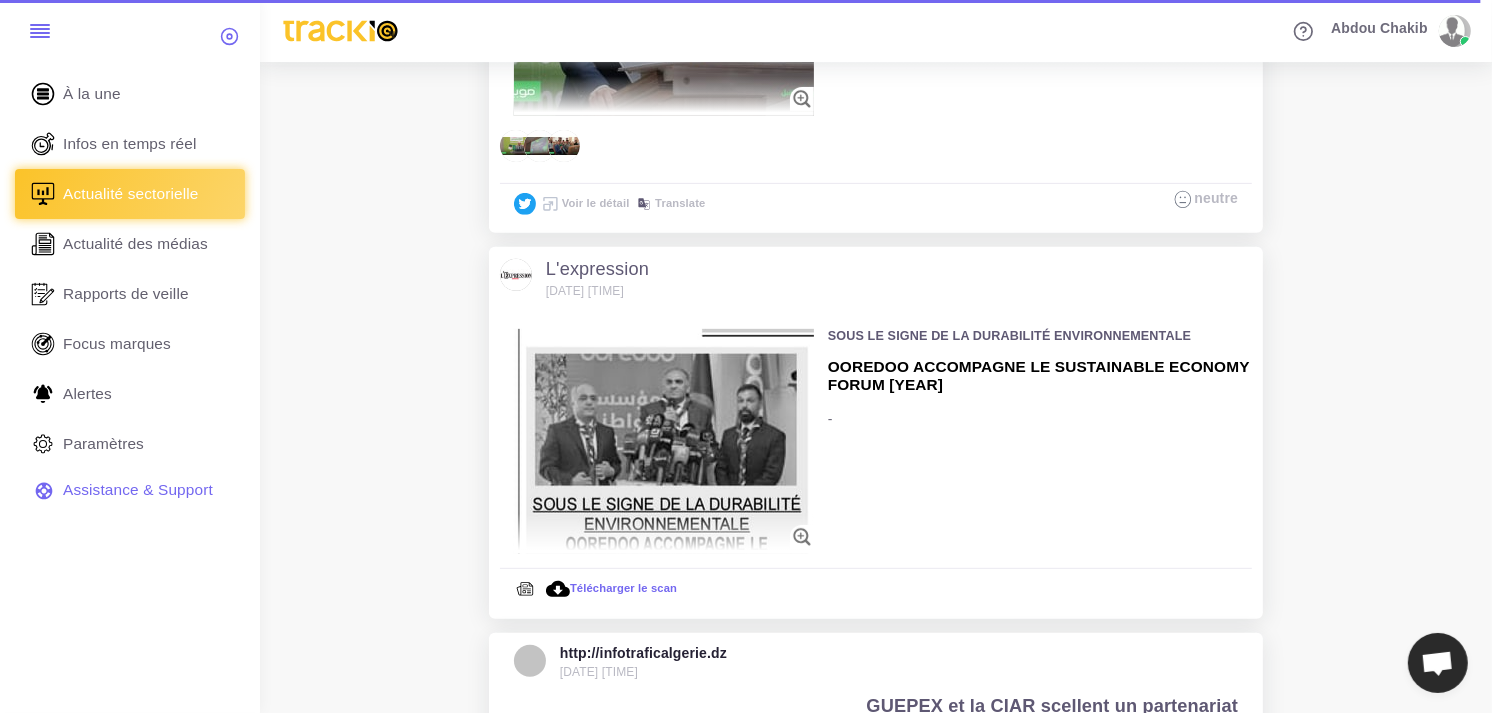 scroll, scrollTop: 777, scrollLeft: 0, axis: vertical 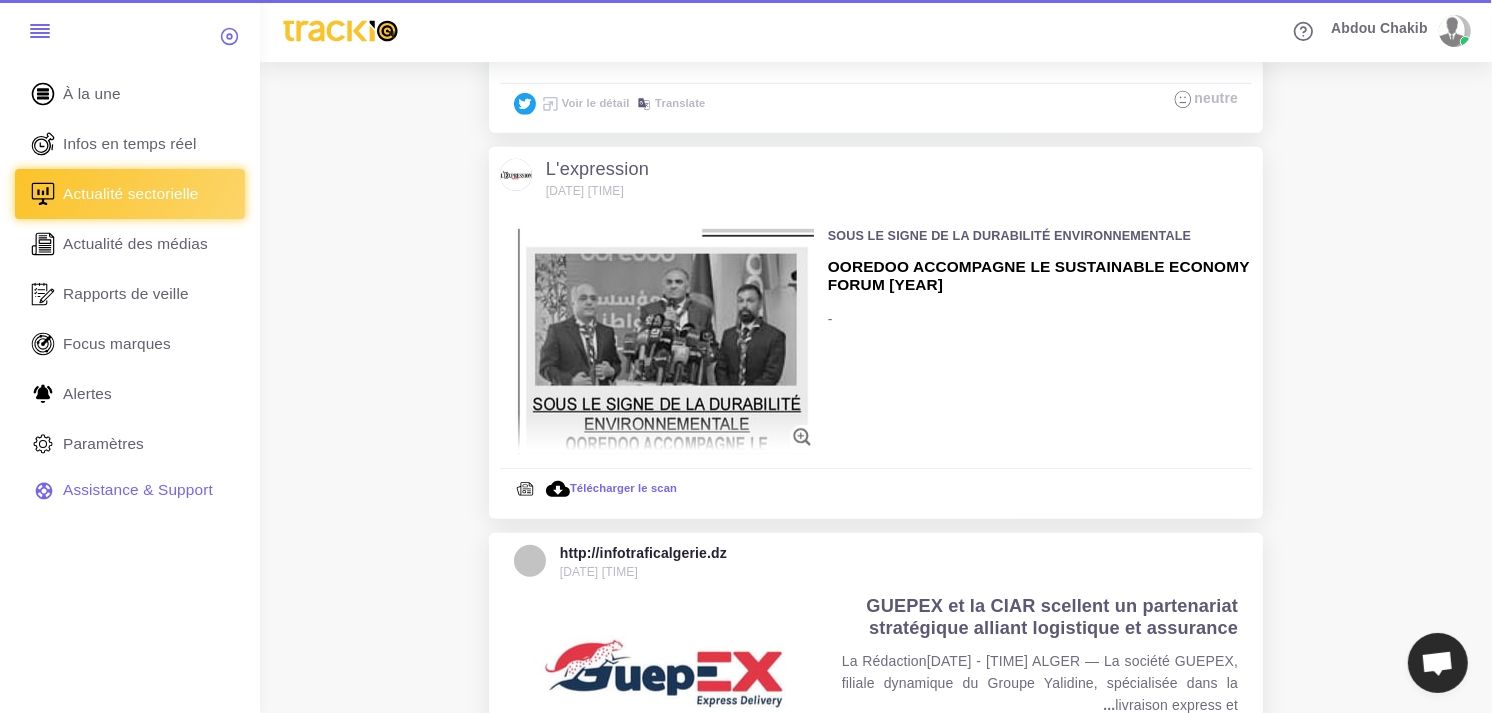 click at bounding box center (802, 437) 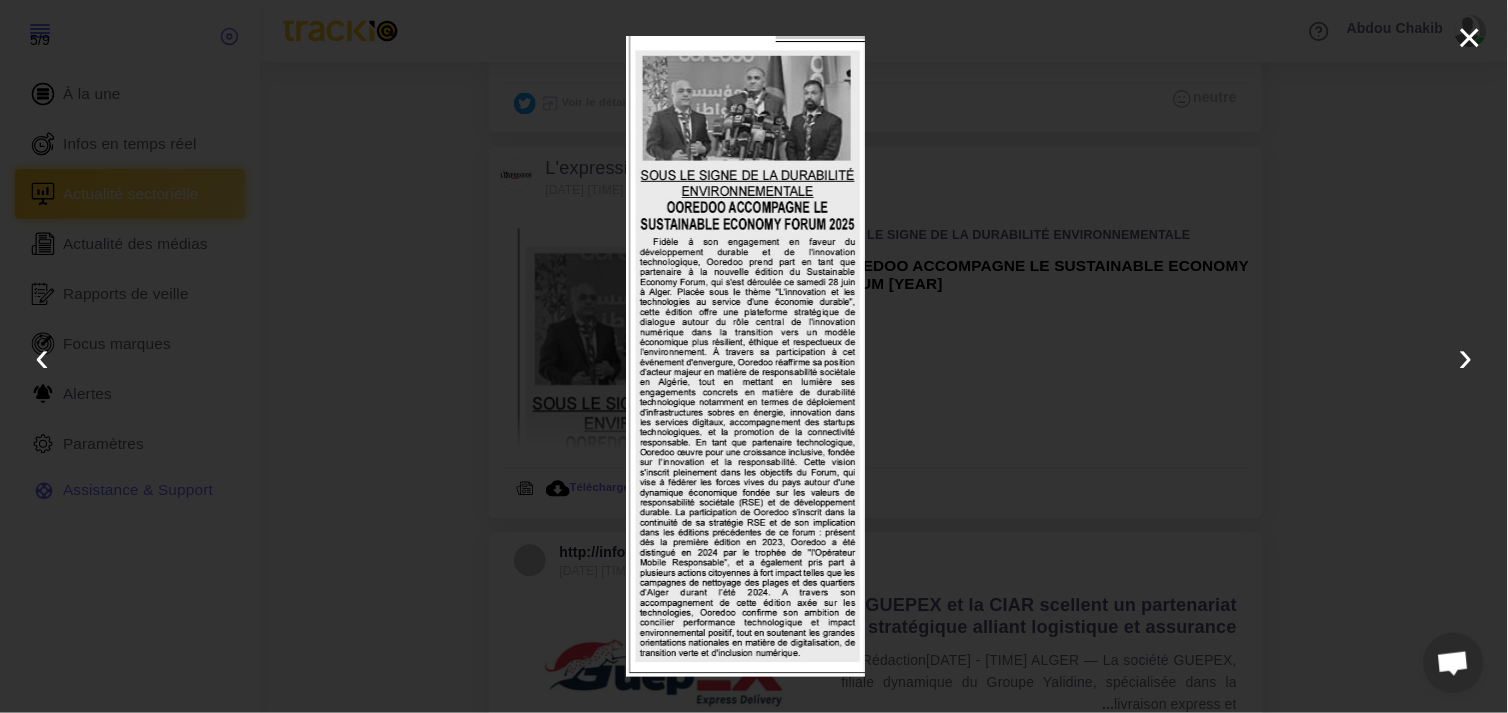 click at bounding box center [745, 357] 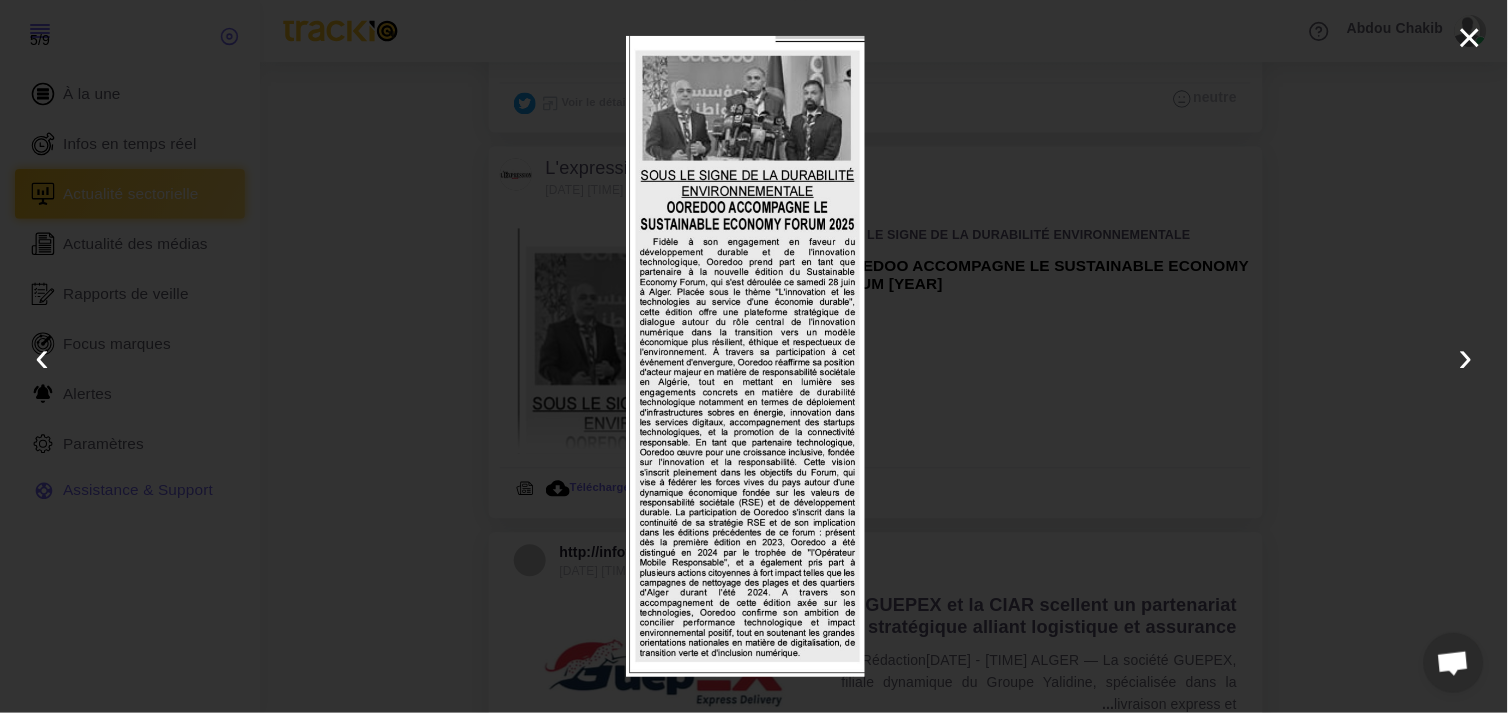 click at bounding box center [745, 357] 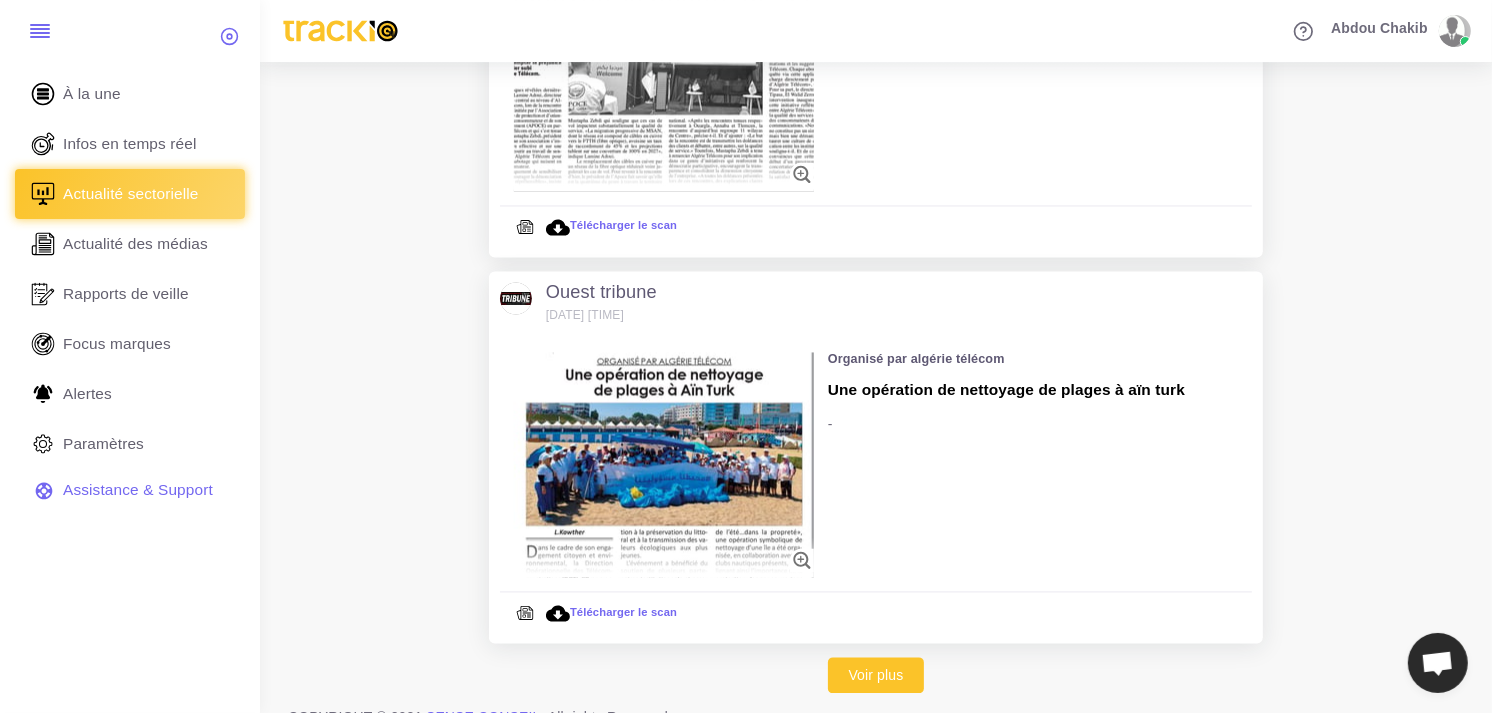 scroll, scrollTop: 3391, scrollLeft: 0, axis: vertical 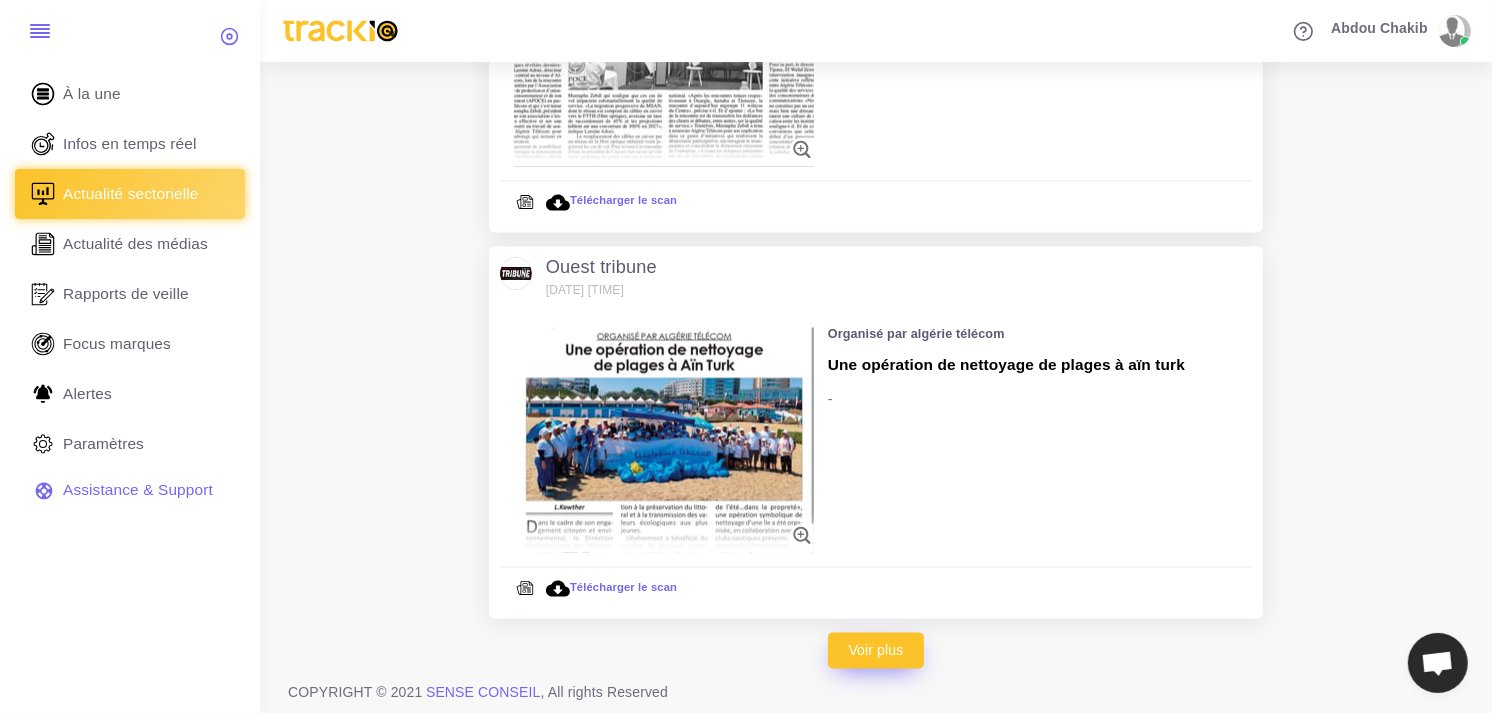 click on "Voir plus" at bounding box center [876, 650] 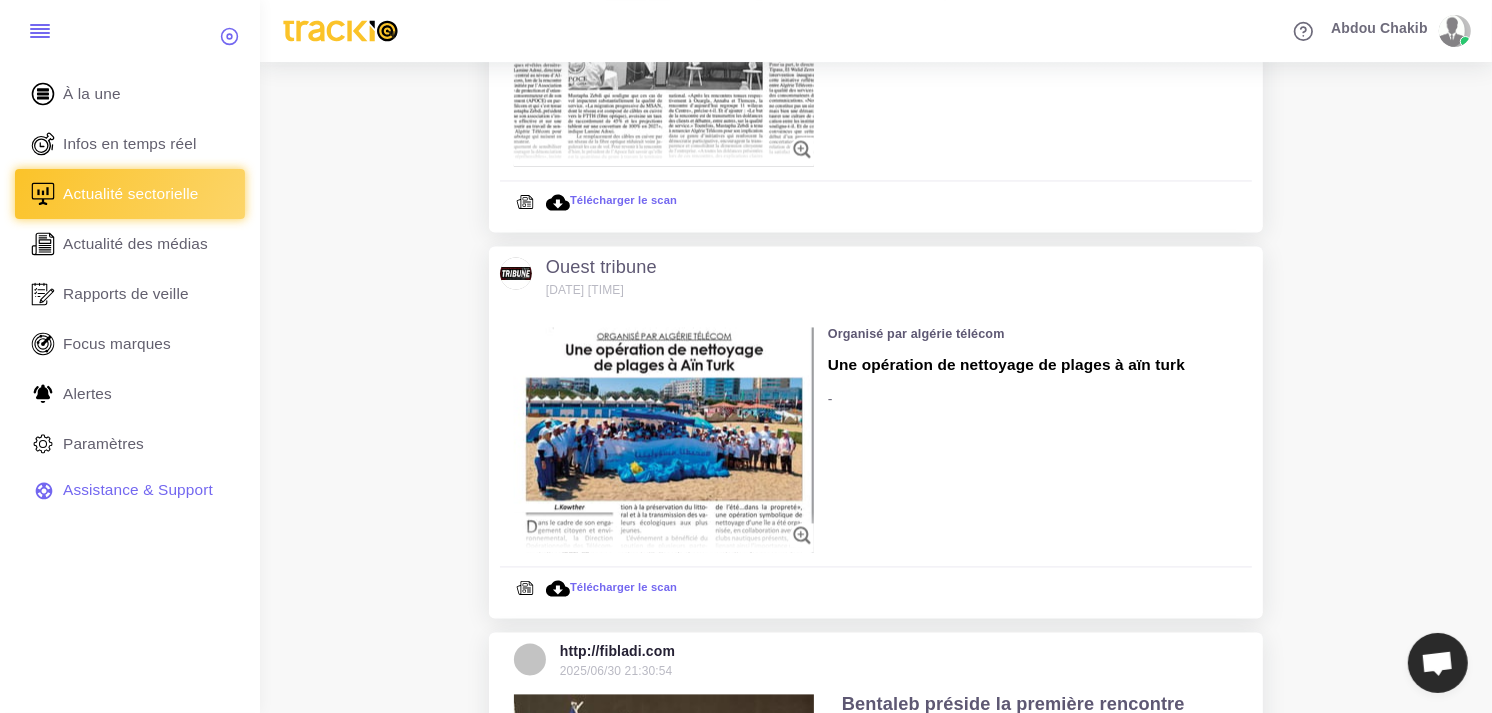drag, startPoint x: 1034, startPoint y: 486, endPoint x: 1260, endPoint y: 712, distance: 319.61227 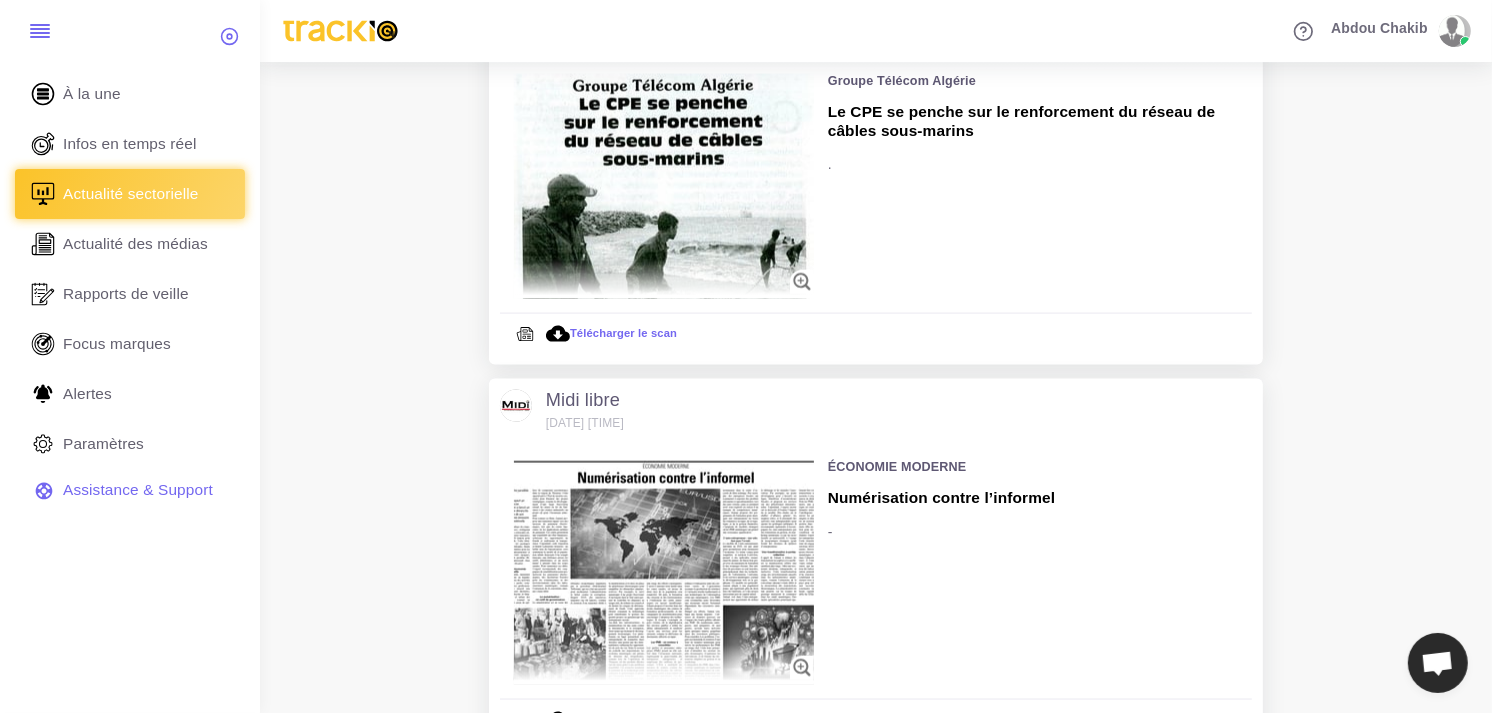 scroll, scrollTop: 2613, scrollLeft: 0, axis: vertical 